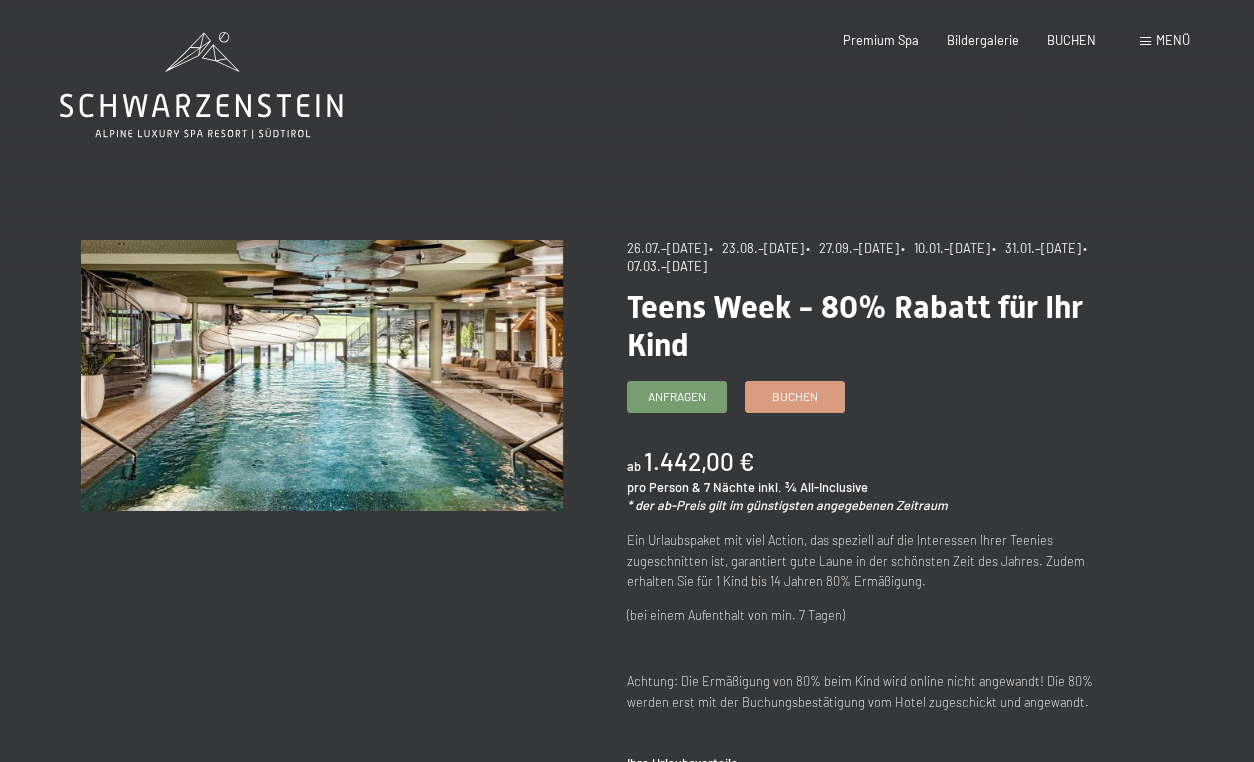 scroll, scrollTop: 0, scrollLeft: 0, axis: both 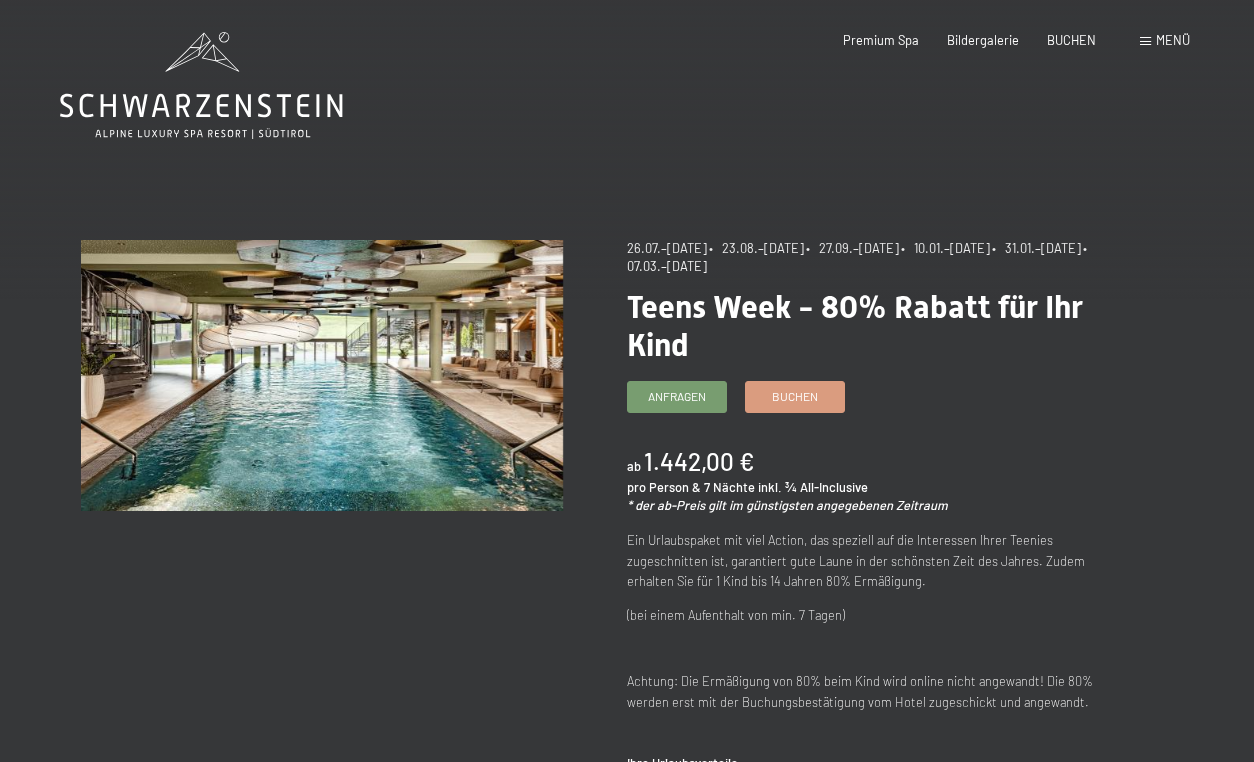 click on "Menü" at bounding box center (1165, 41) 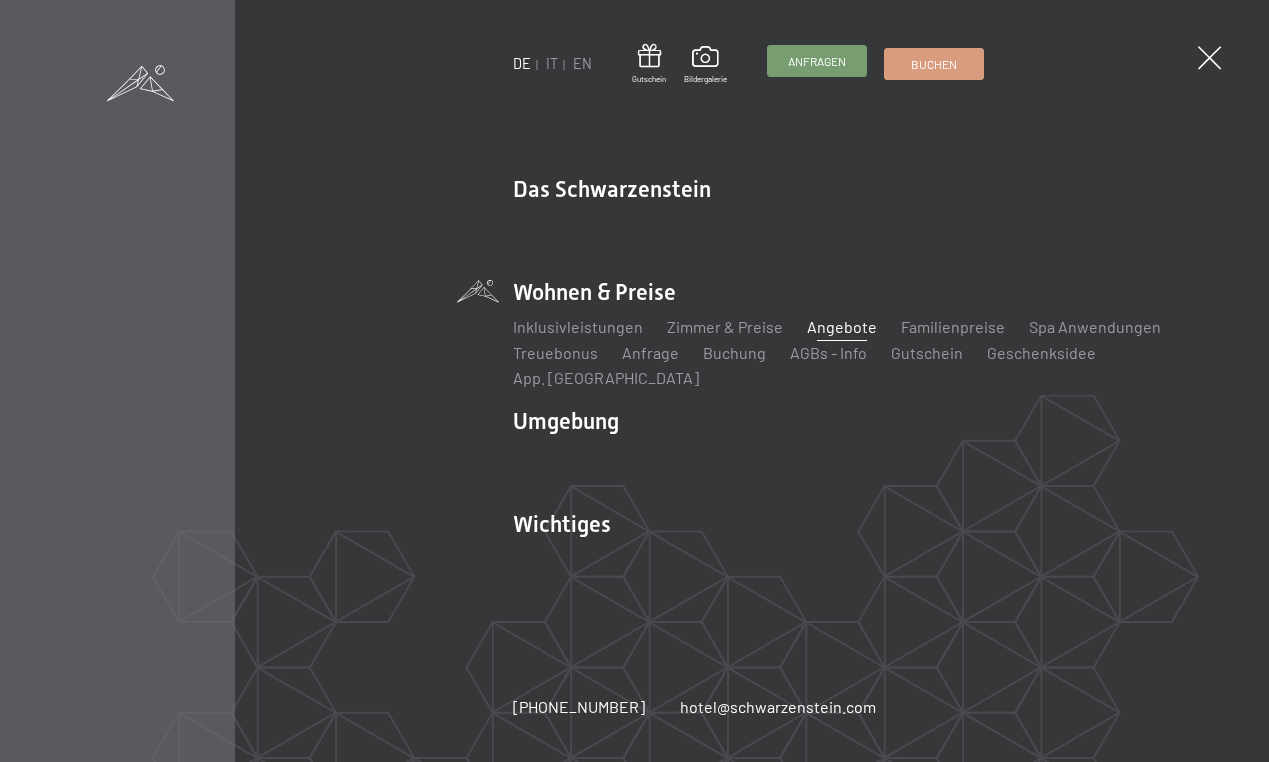 click on "Anfragen" at bounding box center [817, 61] 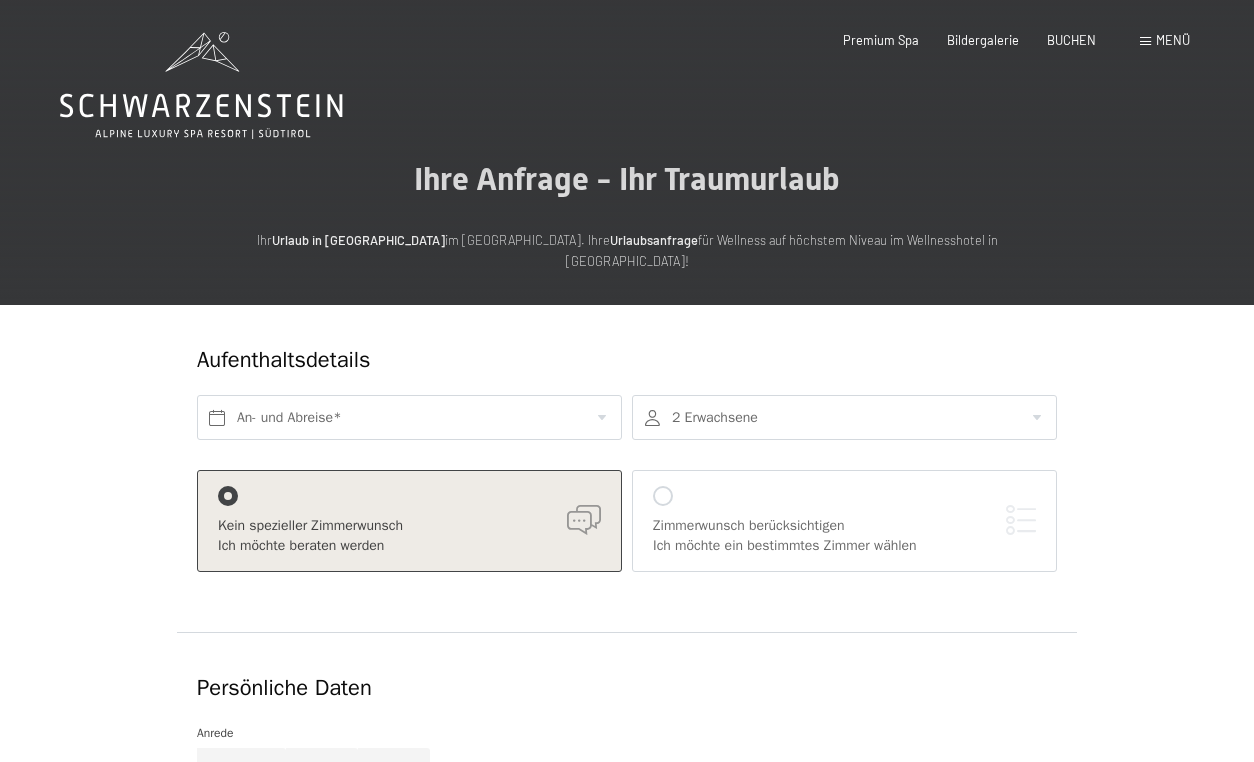 scroll, scrollTop: 0, scrollLeft: 0, axis: both 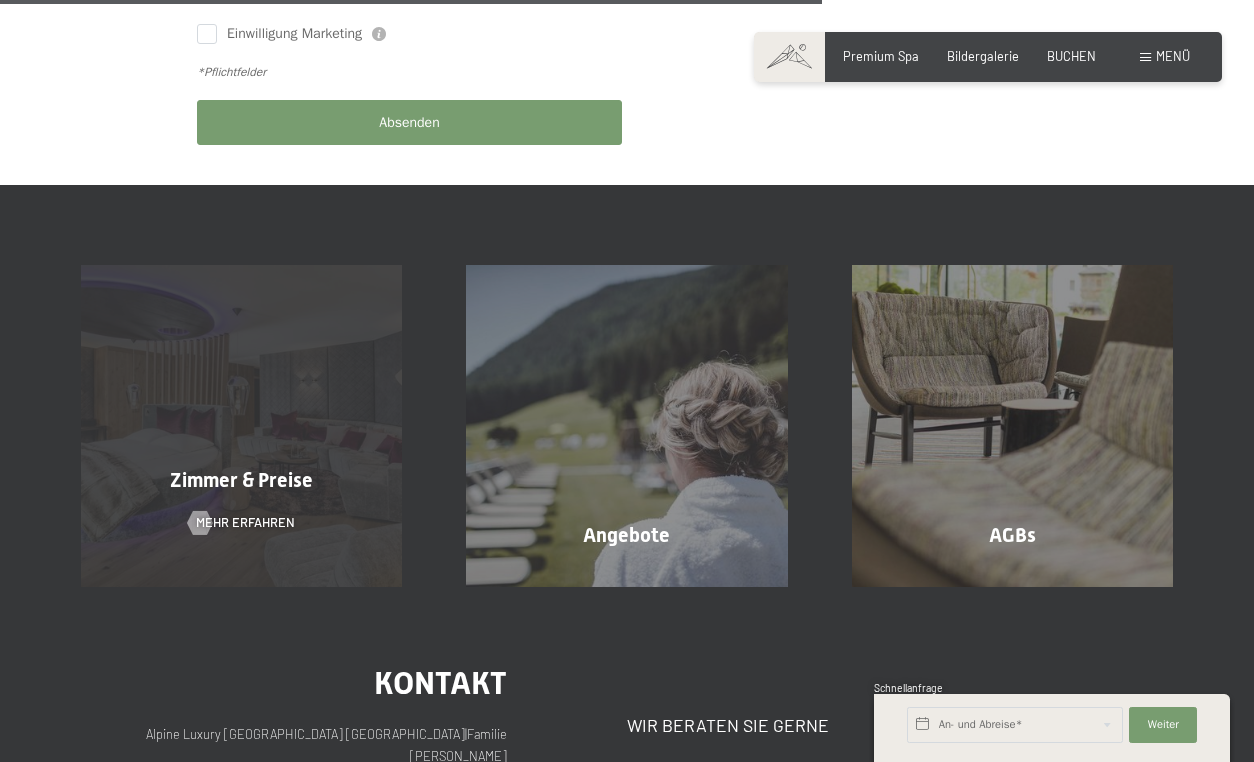 click on "Zimmer & Preise           Mehr erfahren" at bounding box center (241, 425) 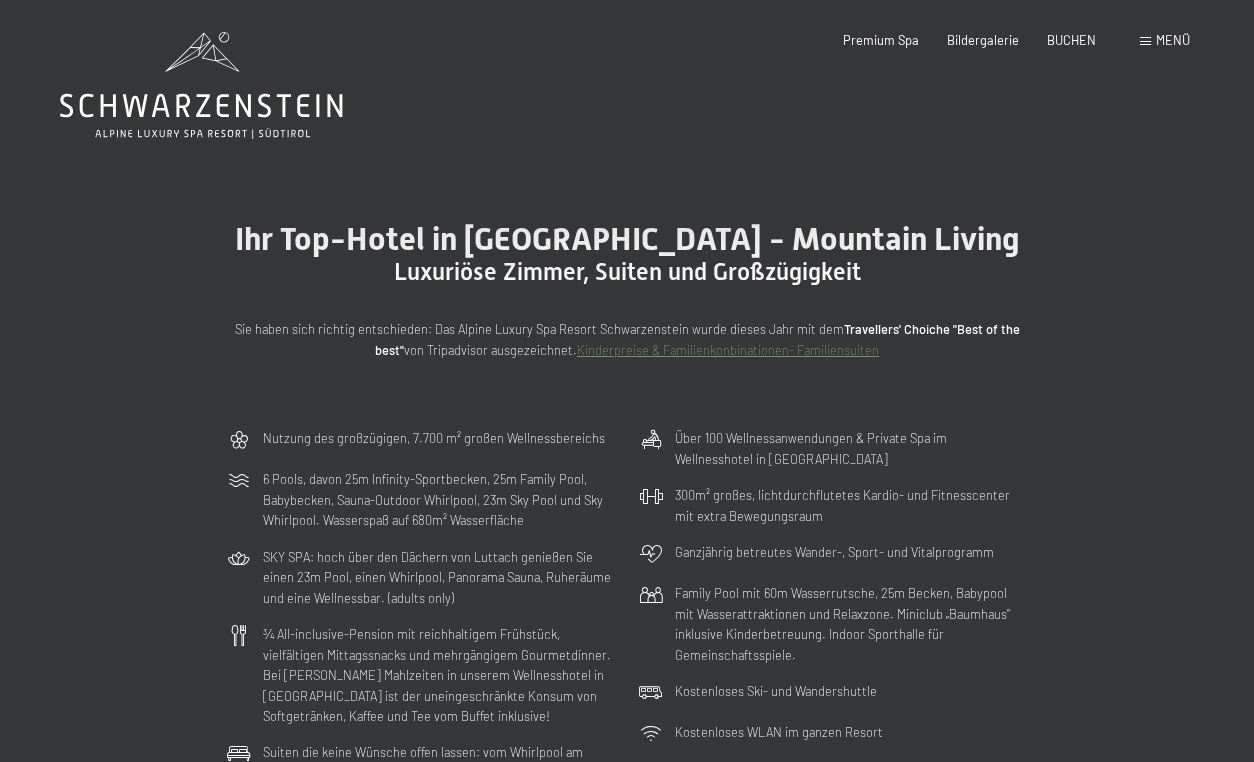 scroll, scrollTop: 0, scrollLeft: 0, axis: both 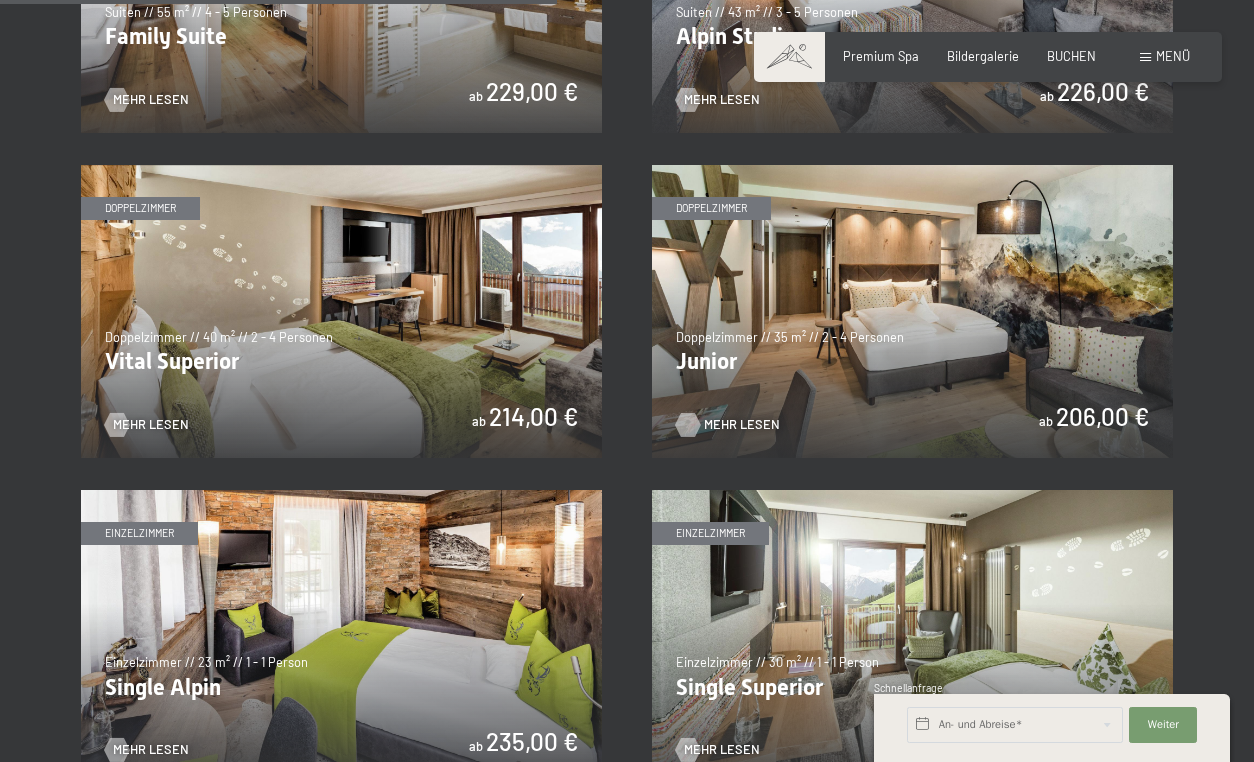 click on "Mehr Lesen" at bounding box center [742, 425] 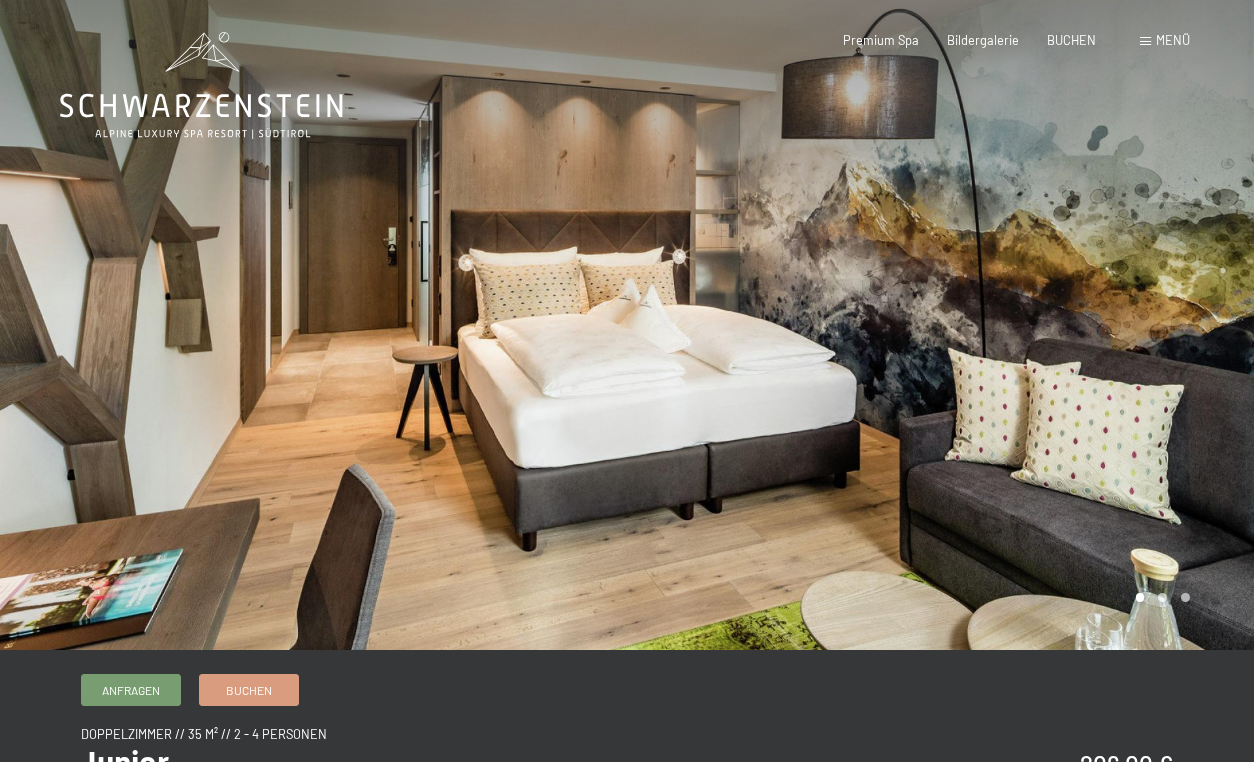 scroll, scrollTop: 0, scrollLeft: 0, axis: both 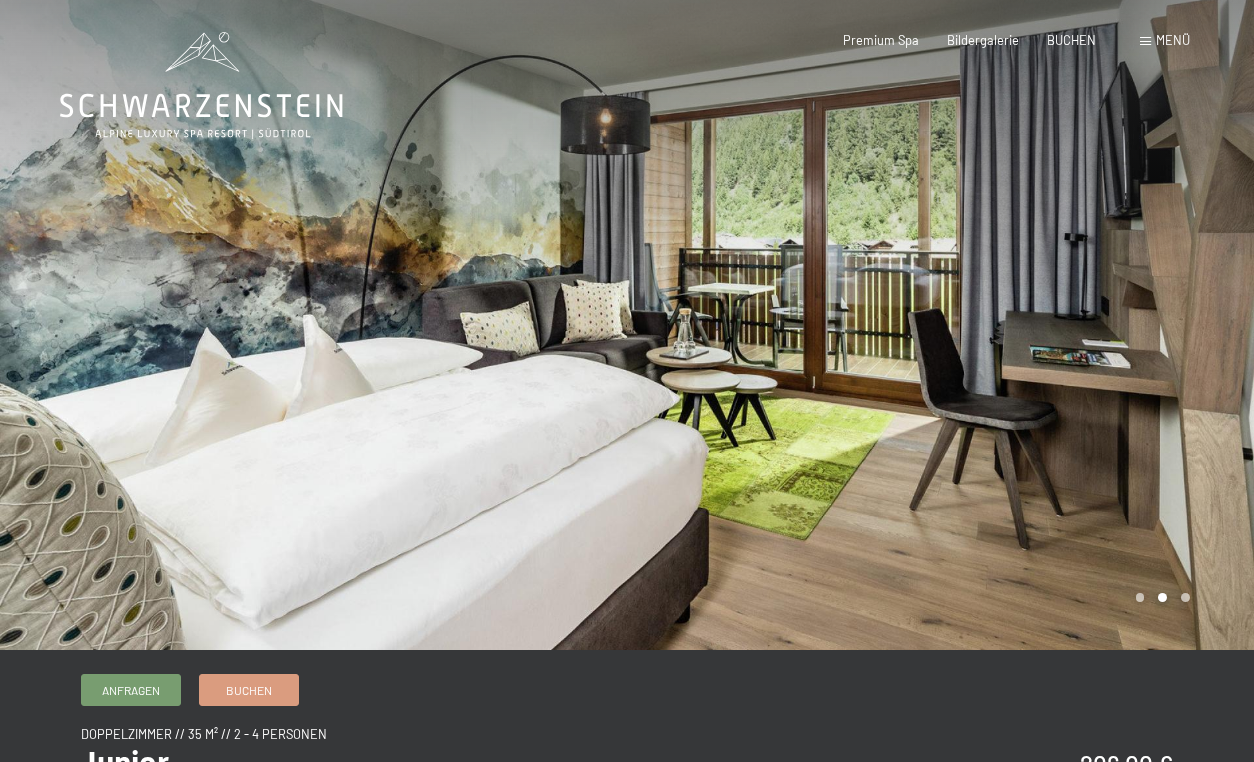 click at bounding box center [940, 325] 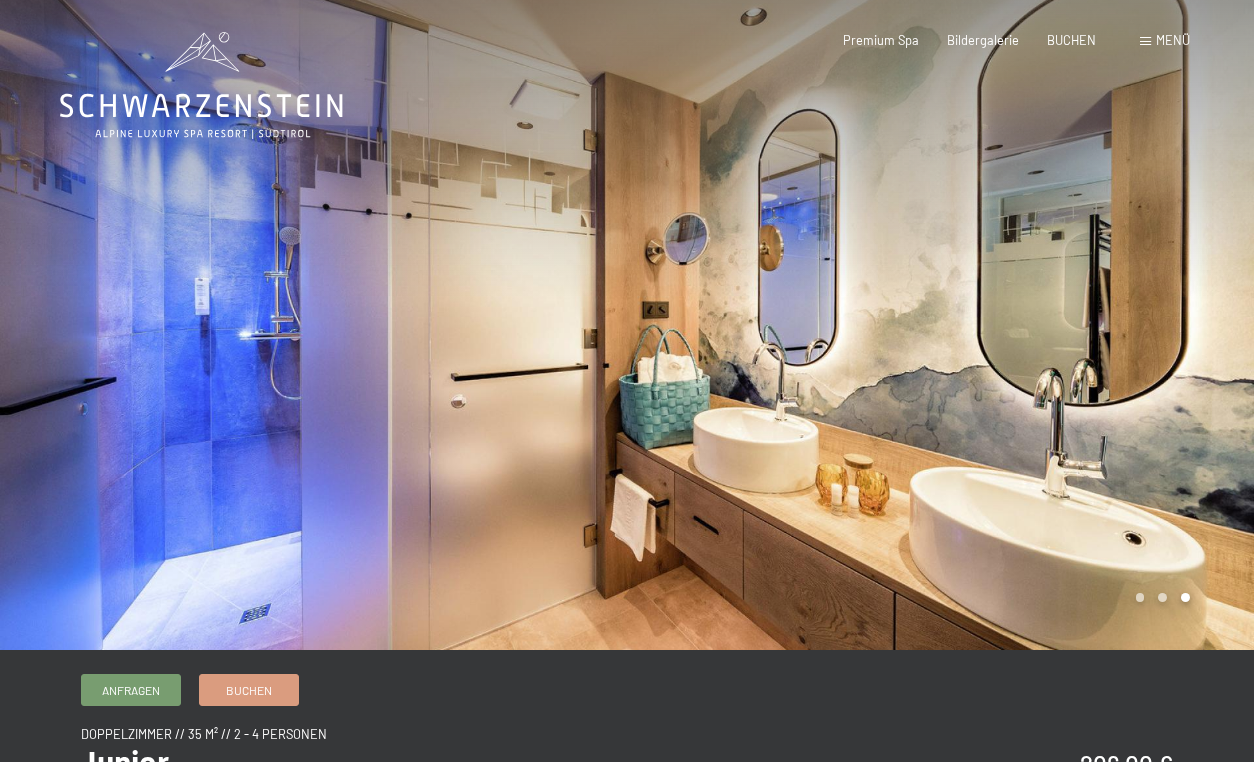click at bounding box center [940, 325] 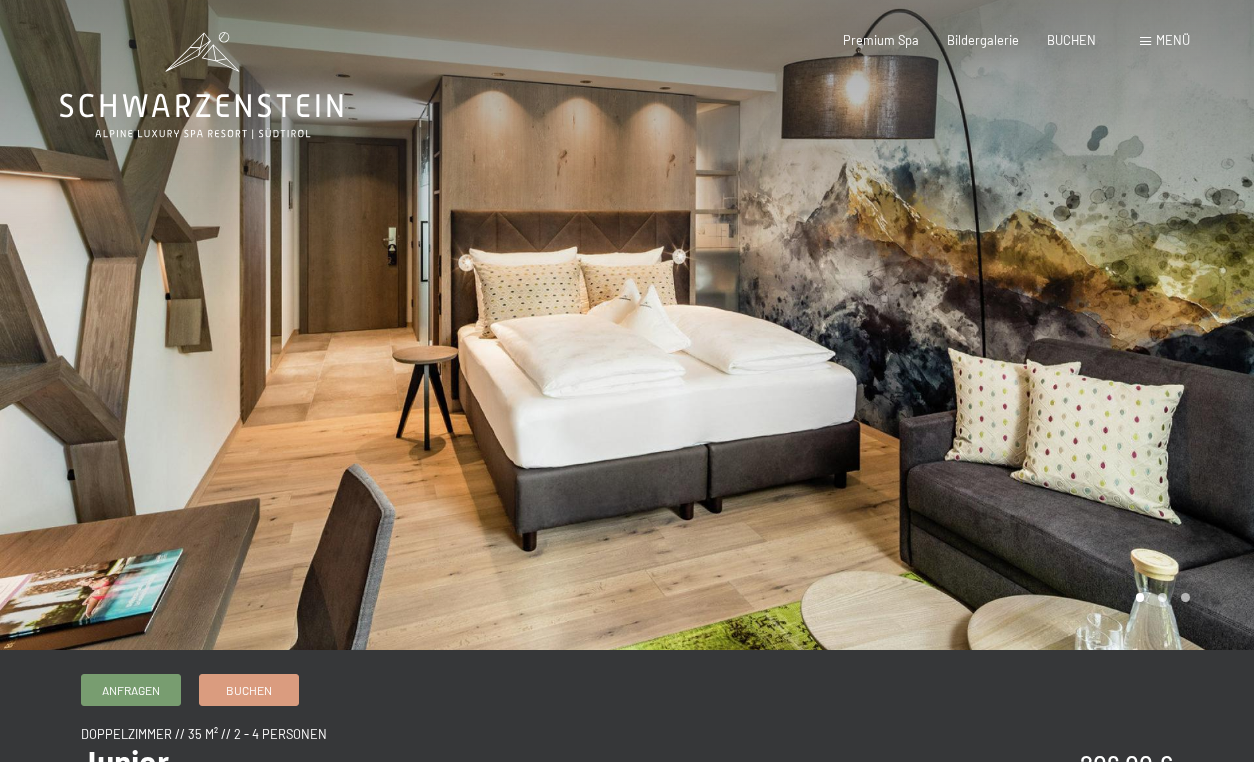 click at bounding box center [940, 325] 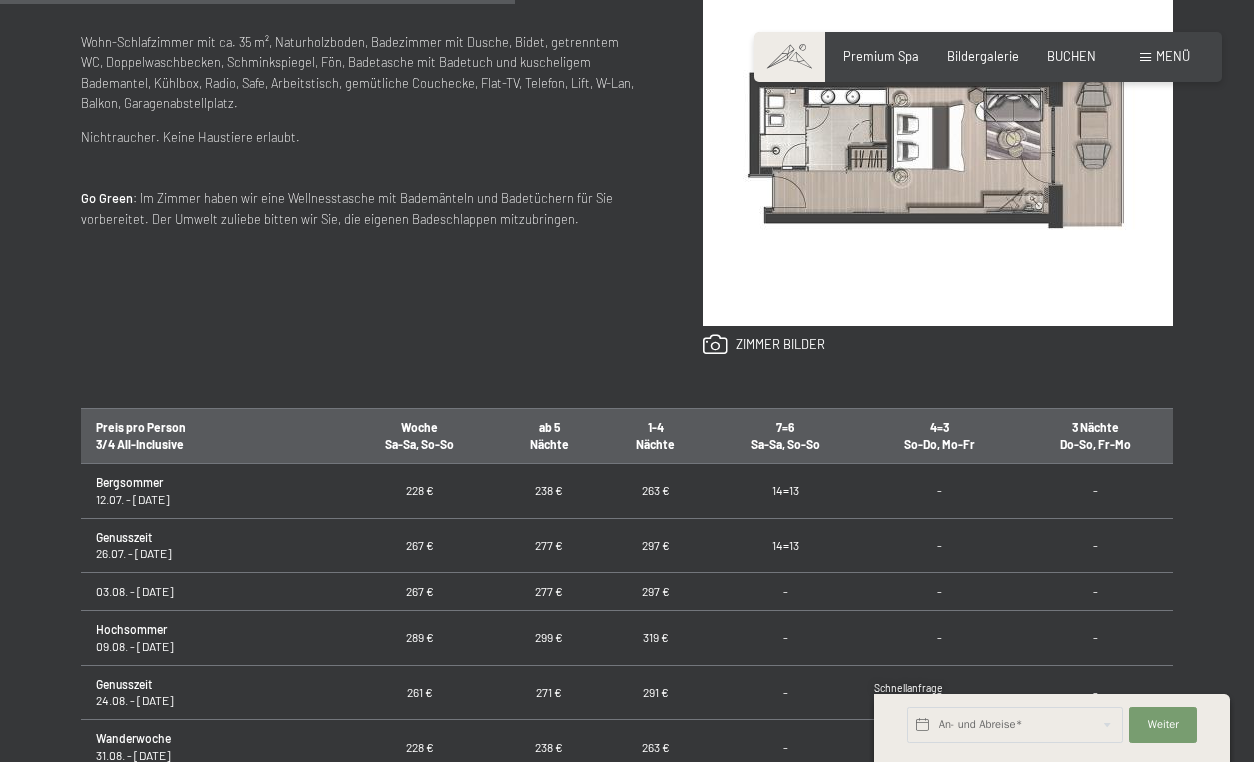 scroll, scrollTop: 900, scrollLeft: 0, axis: vertical 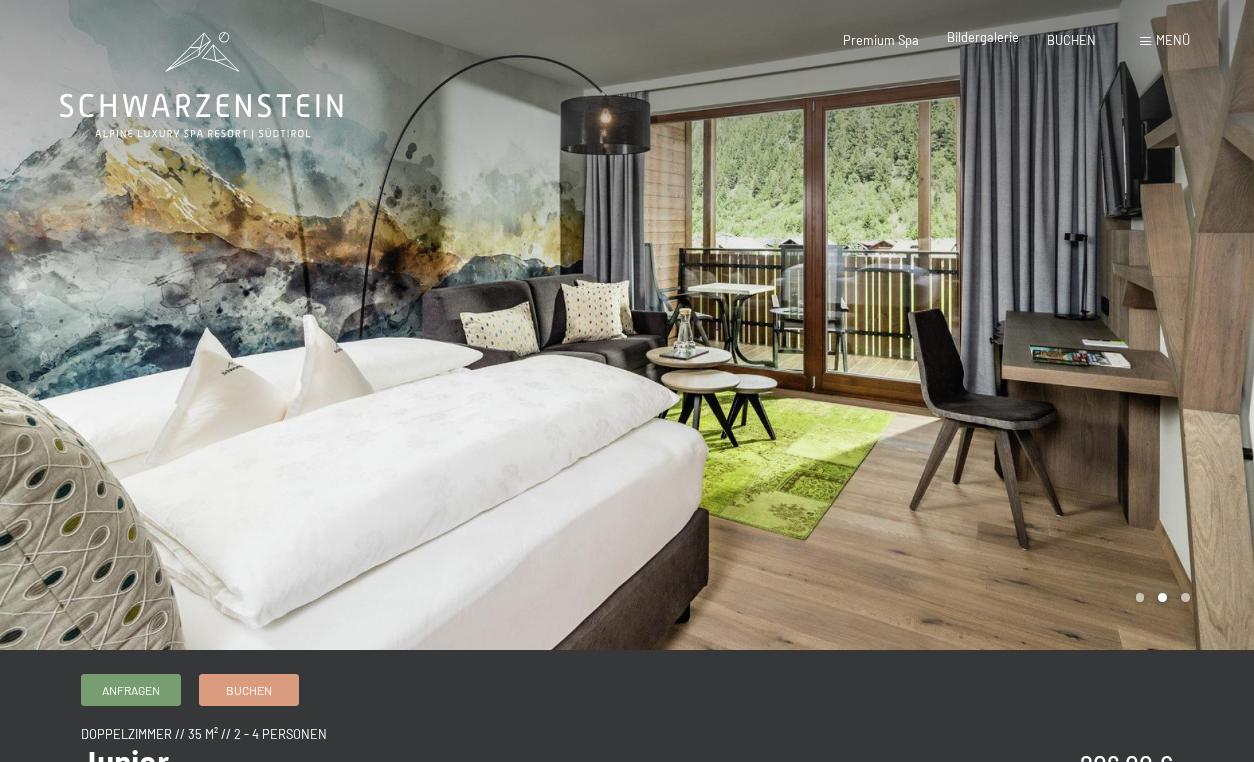 click on "Bildergalerie" at bounding box center [983, 37] 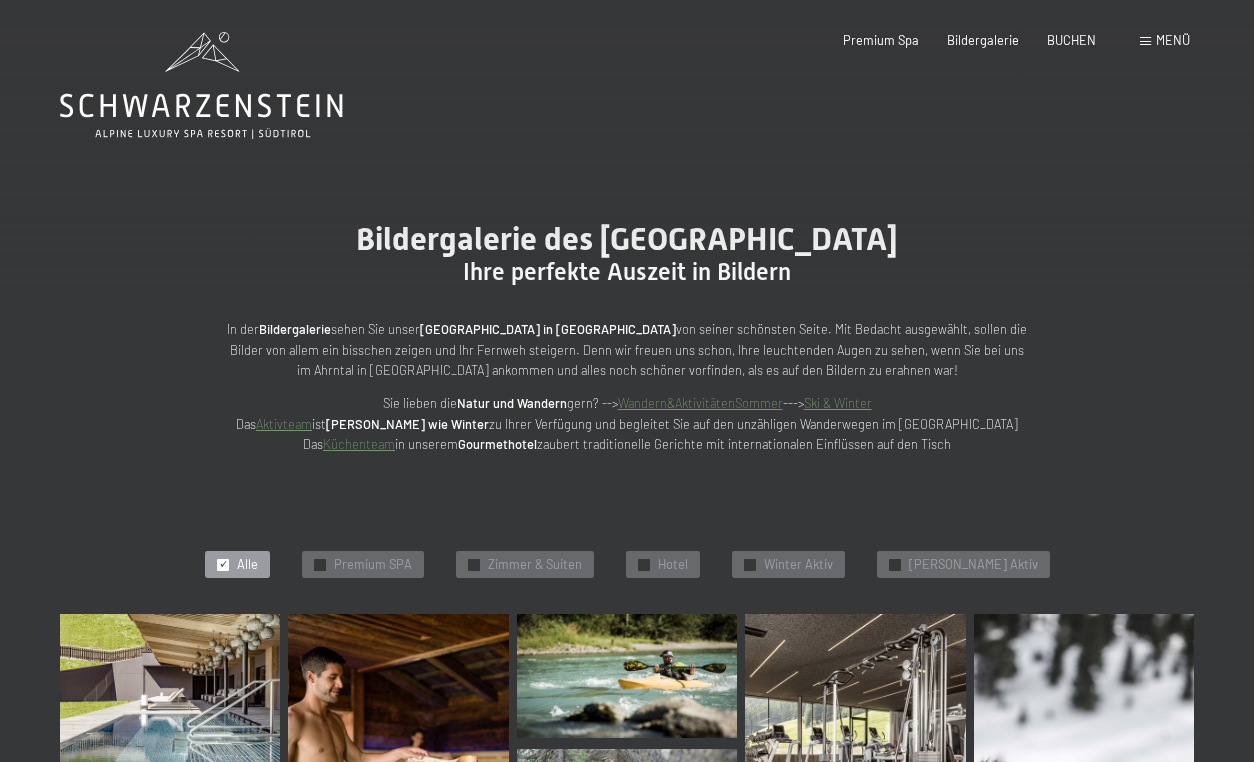 scroll, scrollTop: 0, scrollLeft: 0, axis: both 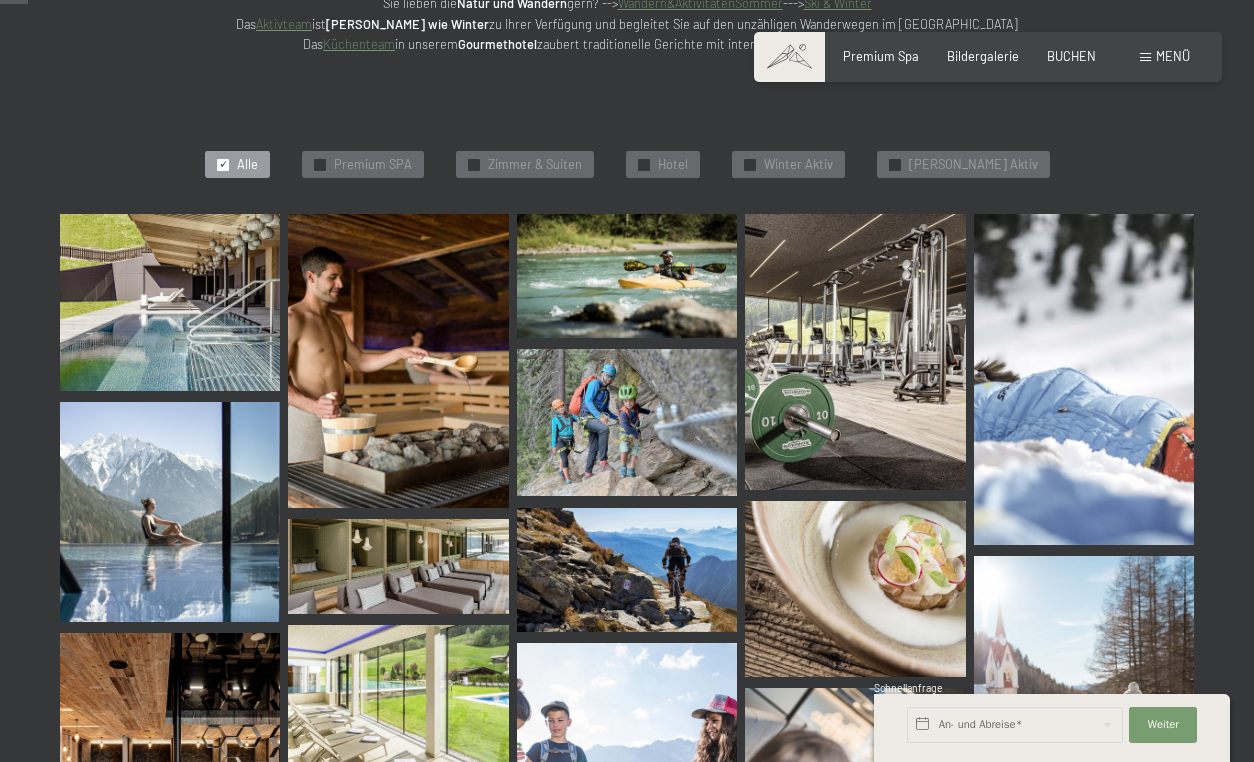 click at bounding box center [170, 302] 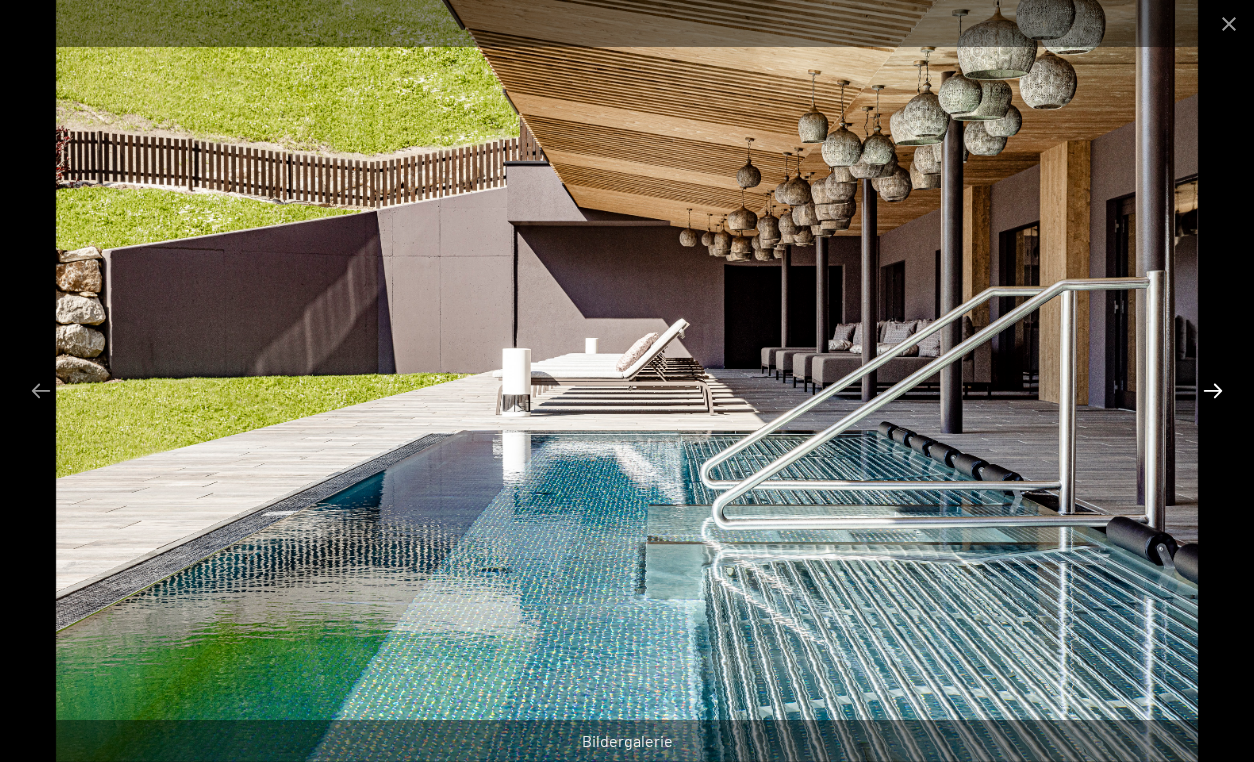 click at bounding box center (1213, 390) 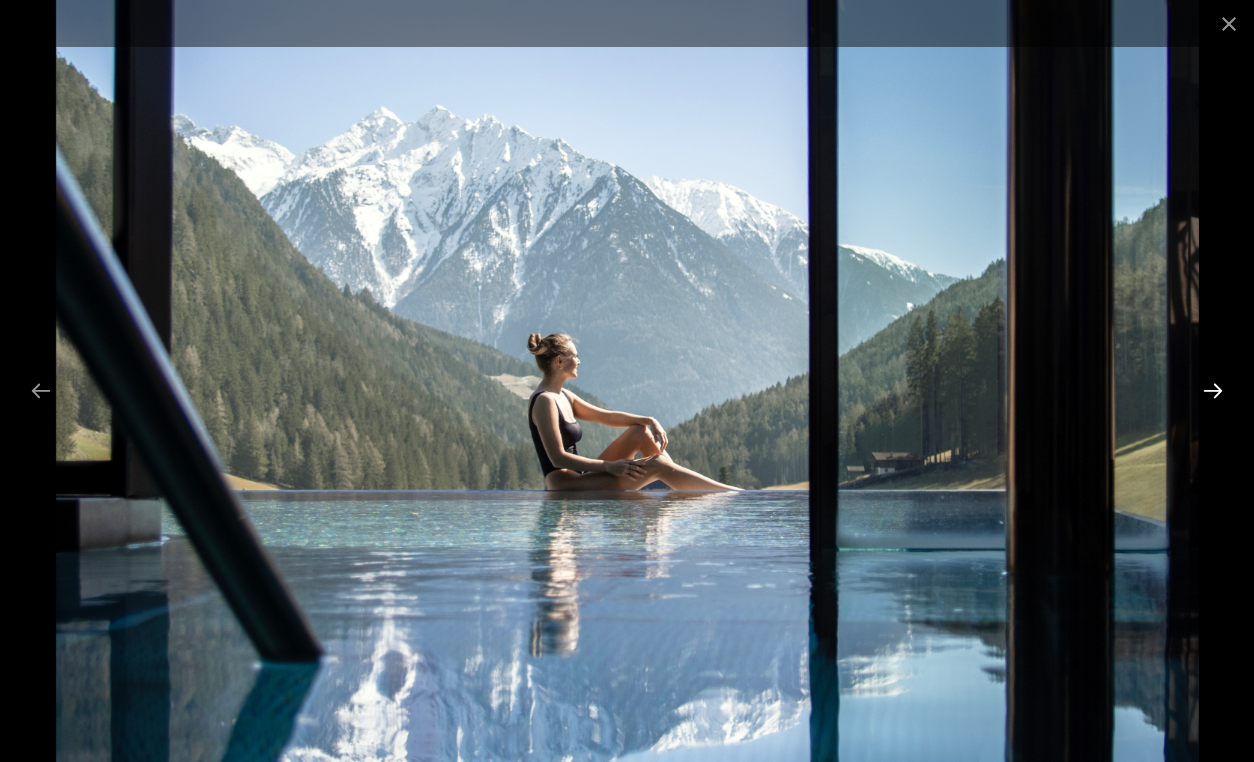 click at bounding box center [1213, 390] 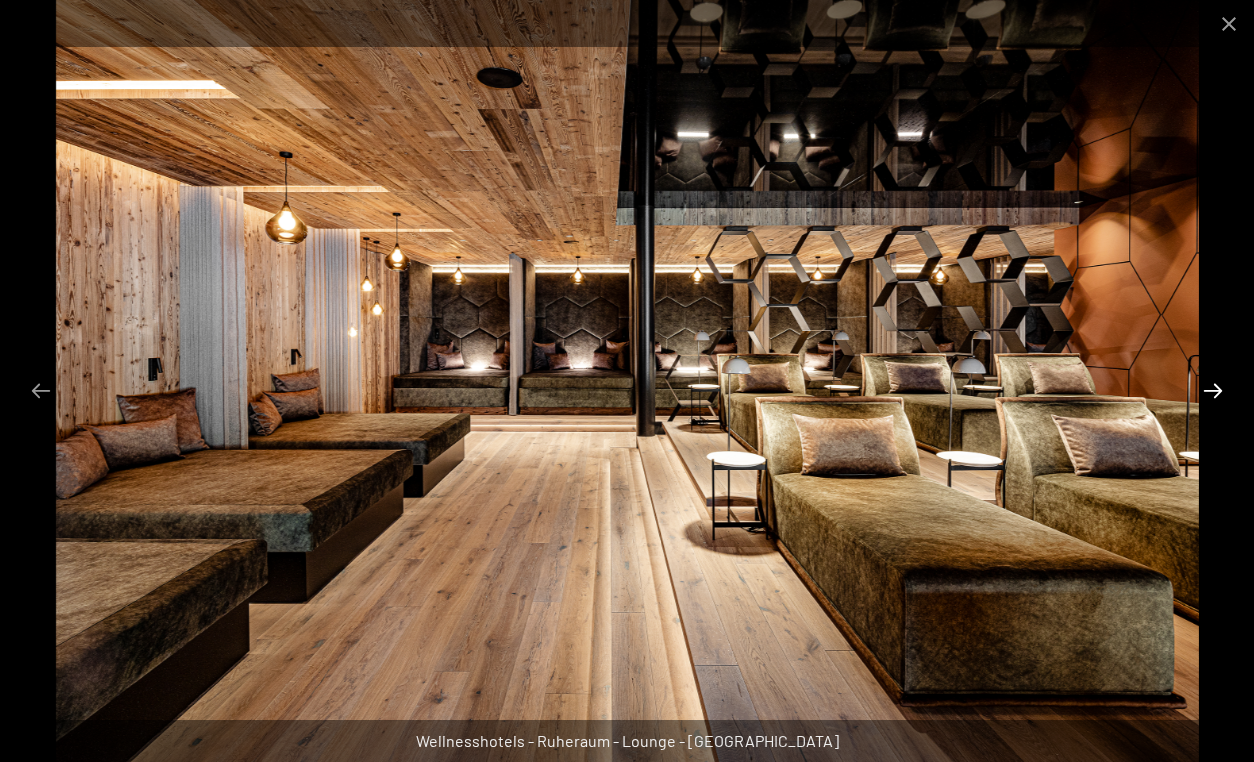click at bounding box center (1213, 390) 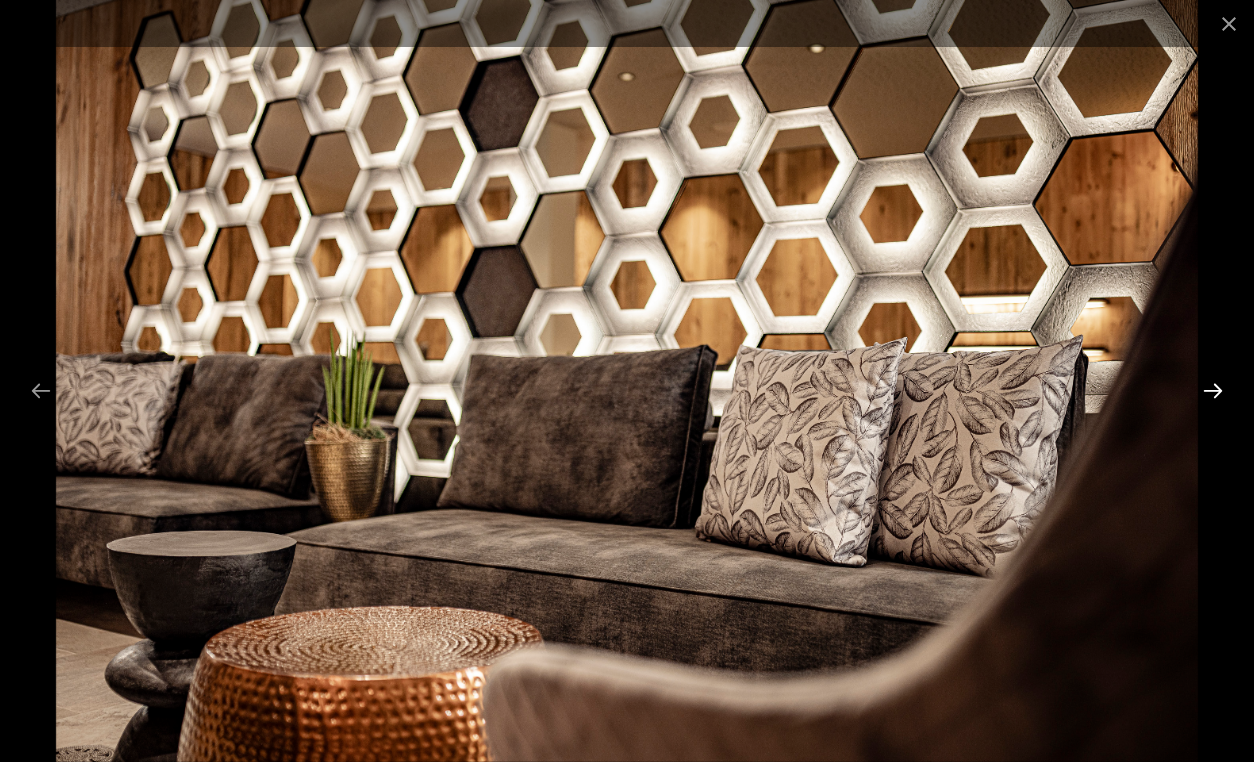 click at bounding box center [1213, 390] 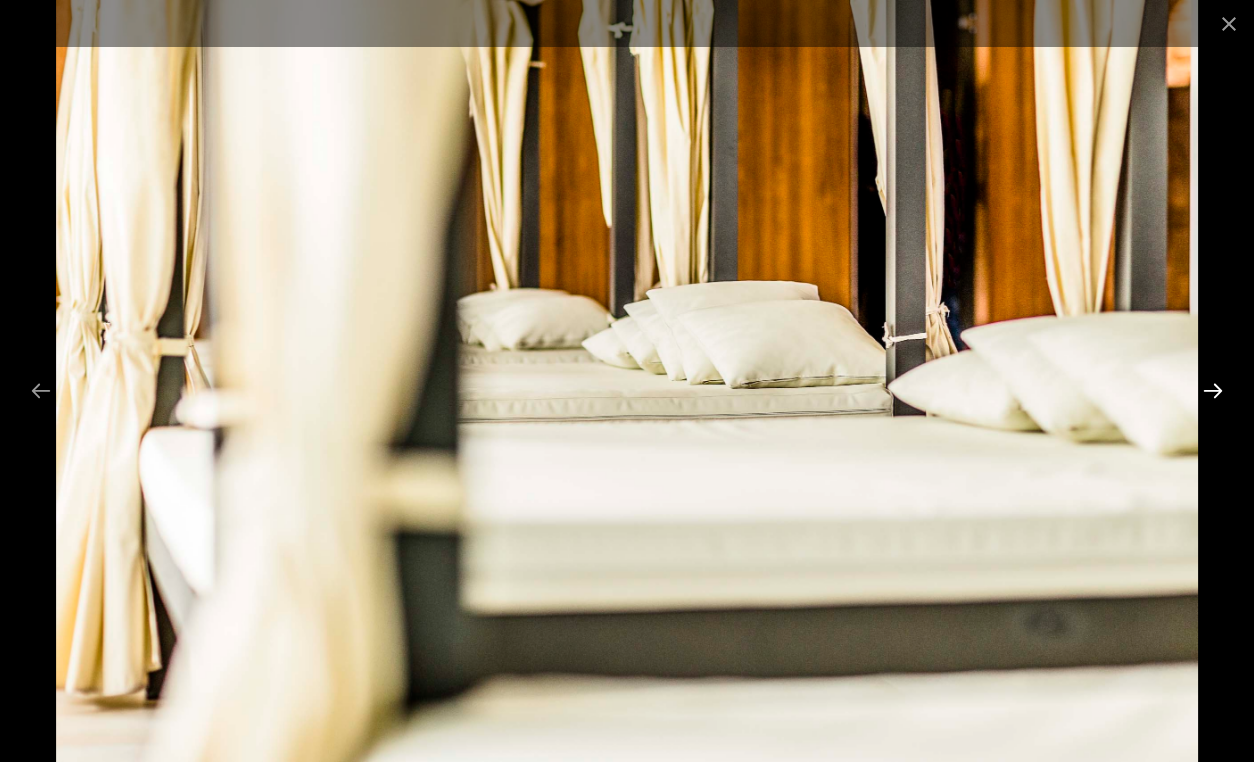 click at bounding box center (1213, 390) 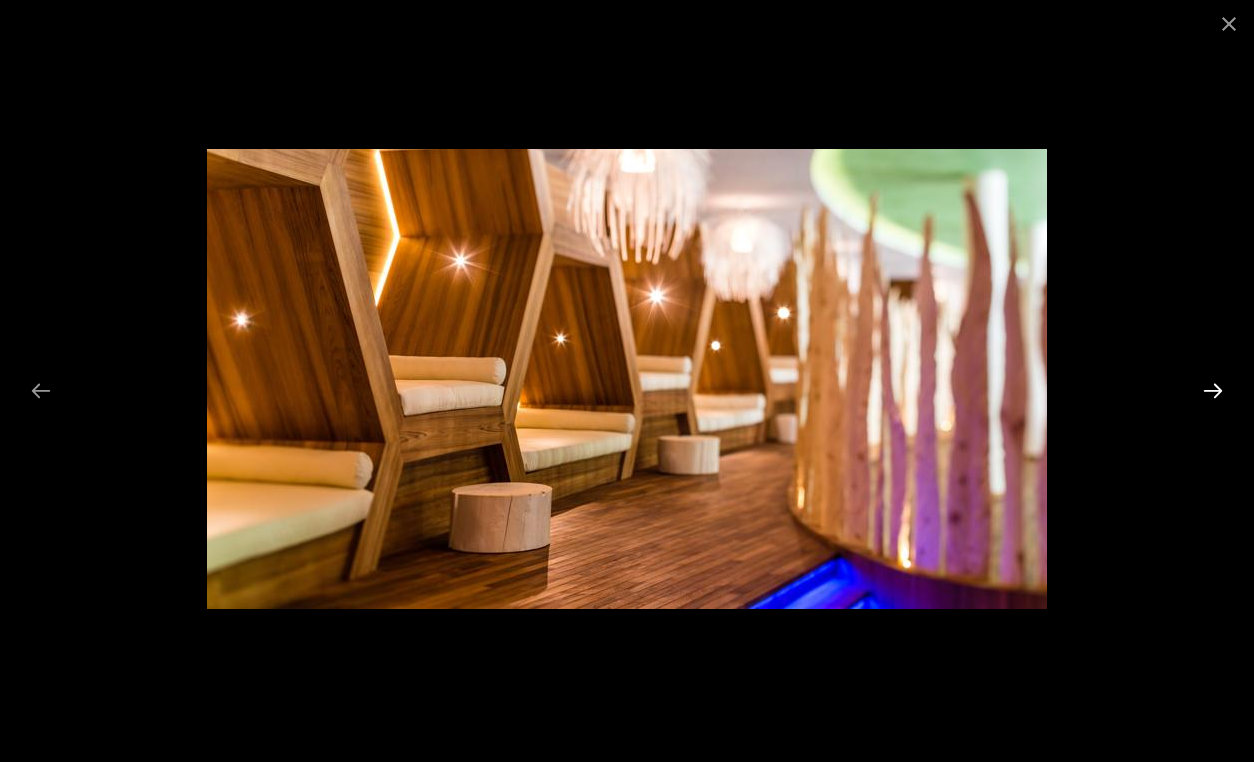 click at bounding box center (1213, 390) 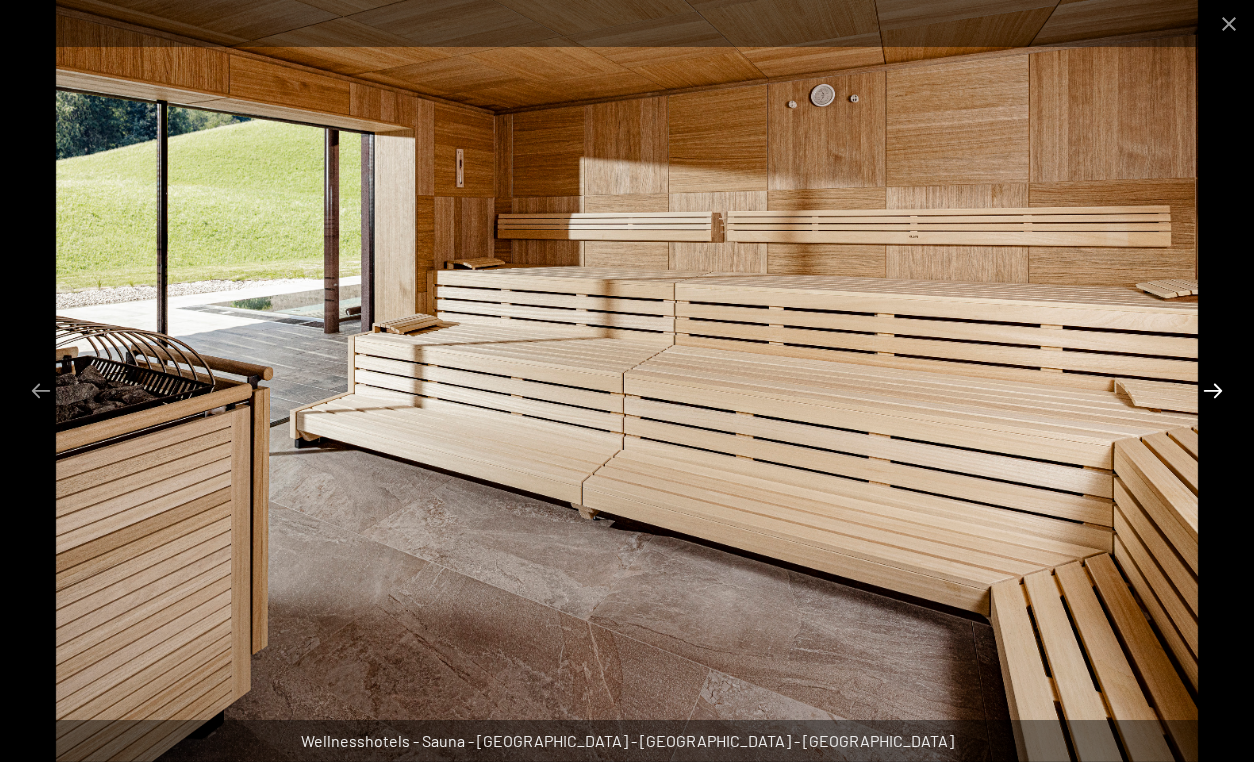 click at bounding box center [1213, 390] 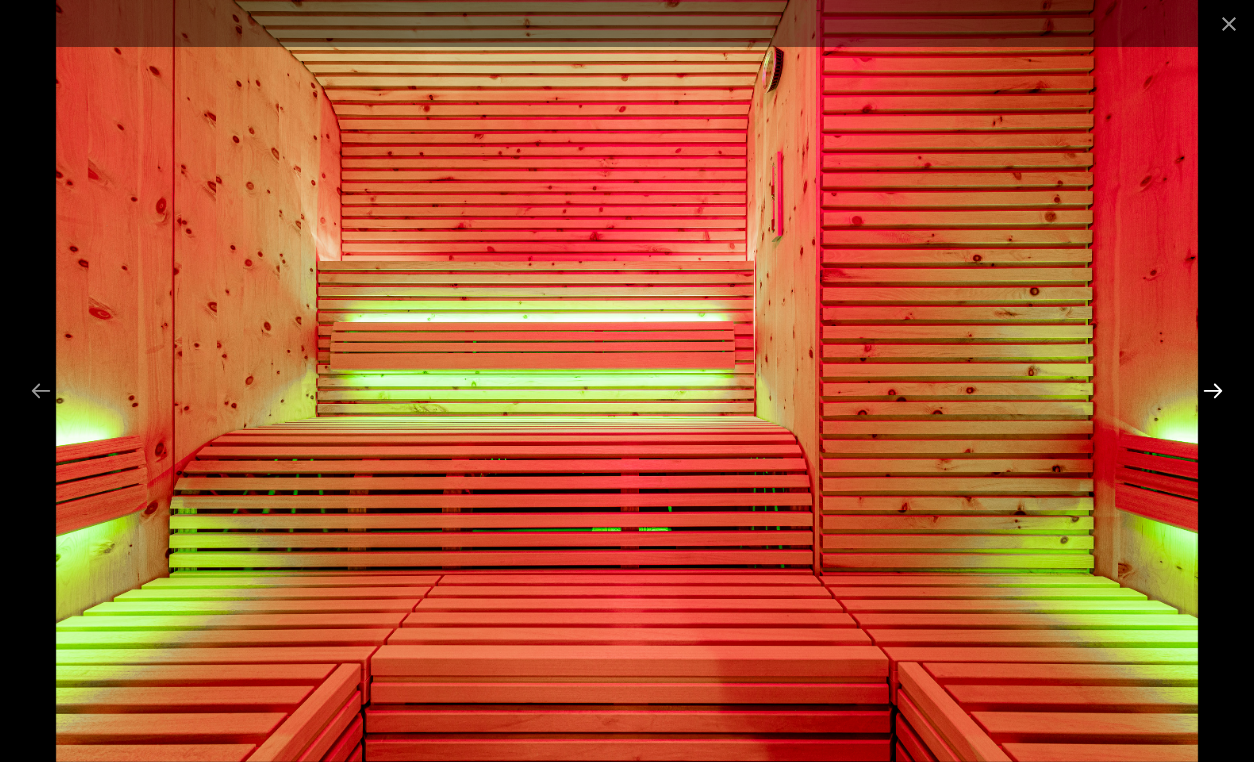 click at bounding box center (1213, 390) 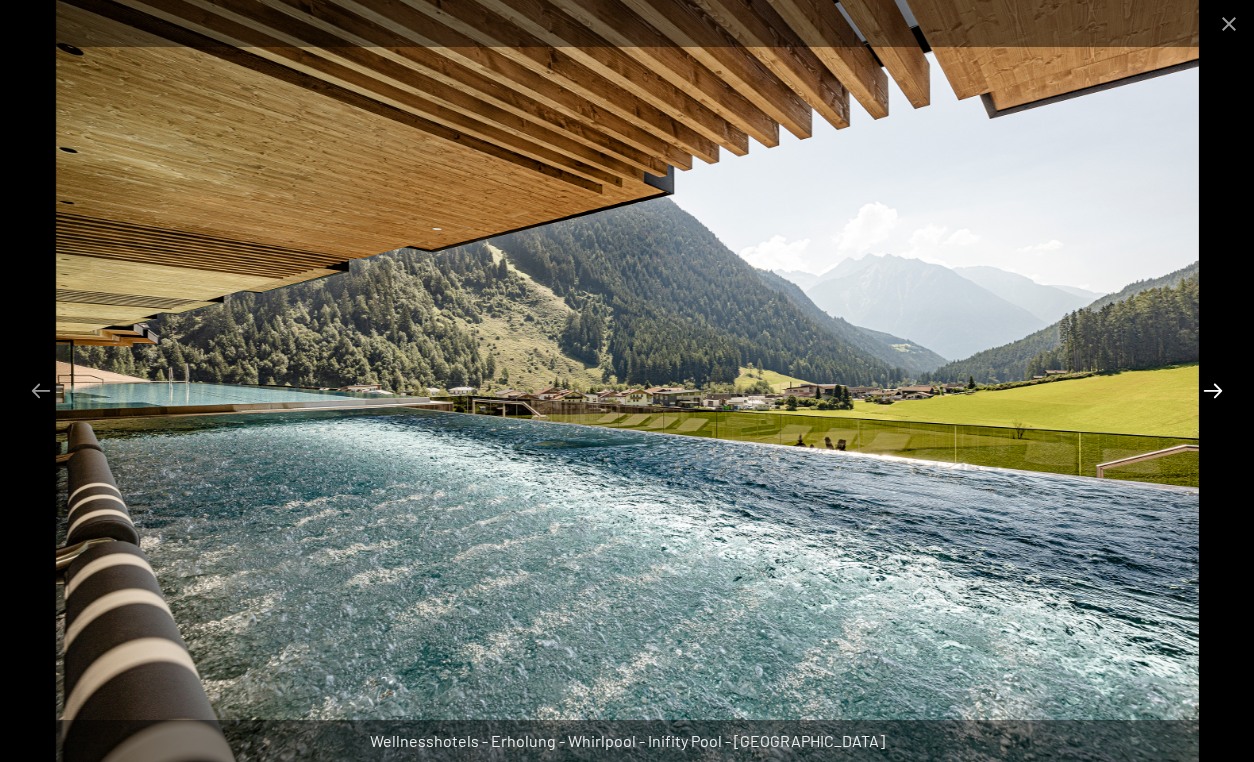 click at bounding box center (1213, 390) 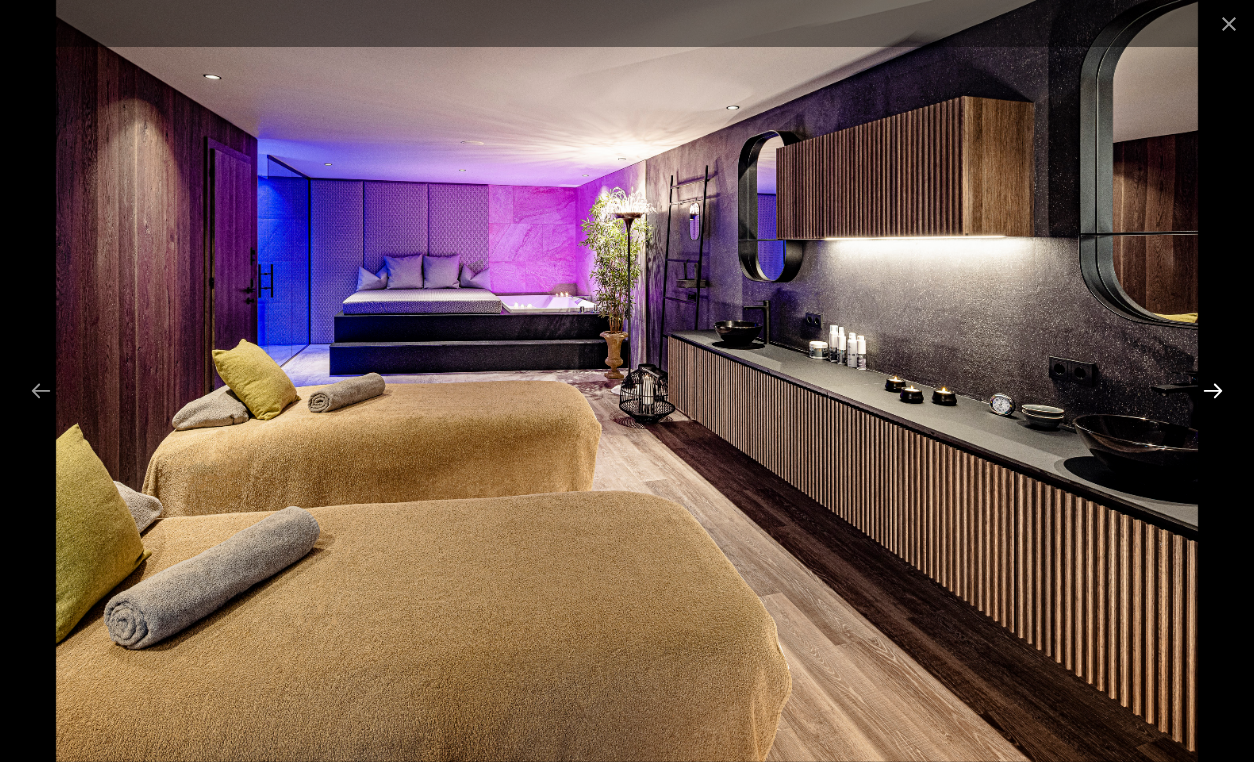 click at bounding box center (1213, 390) 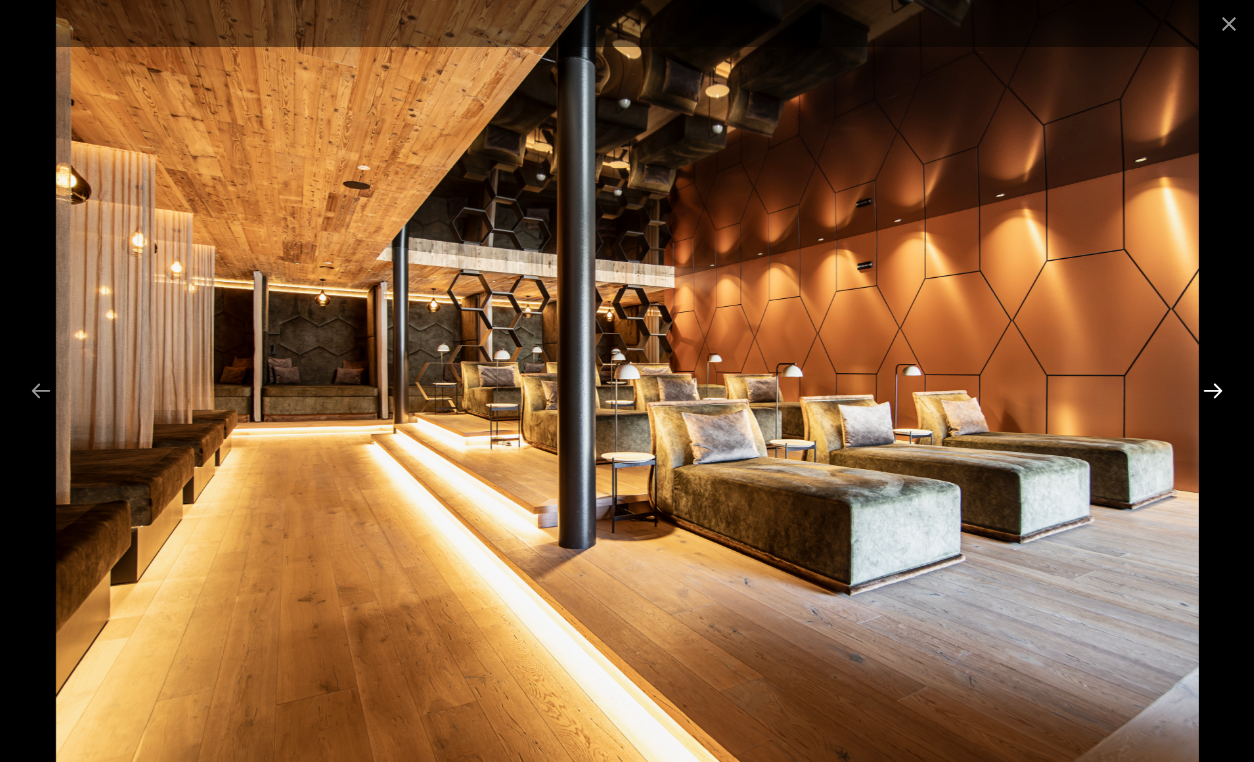 click at bounding box center [1213, 390] 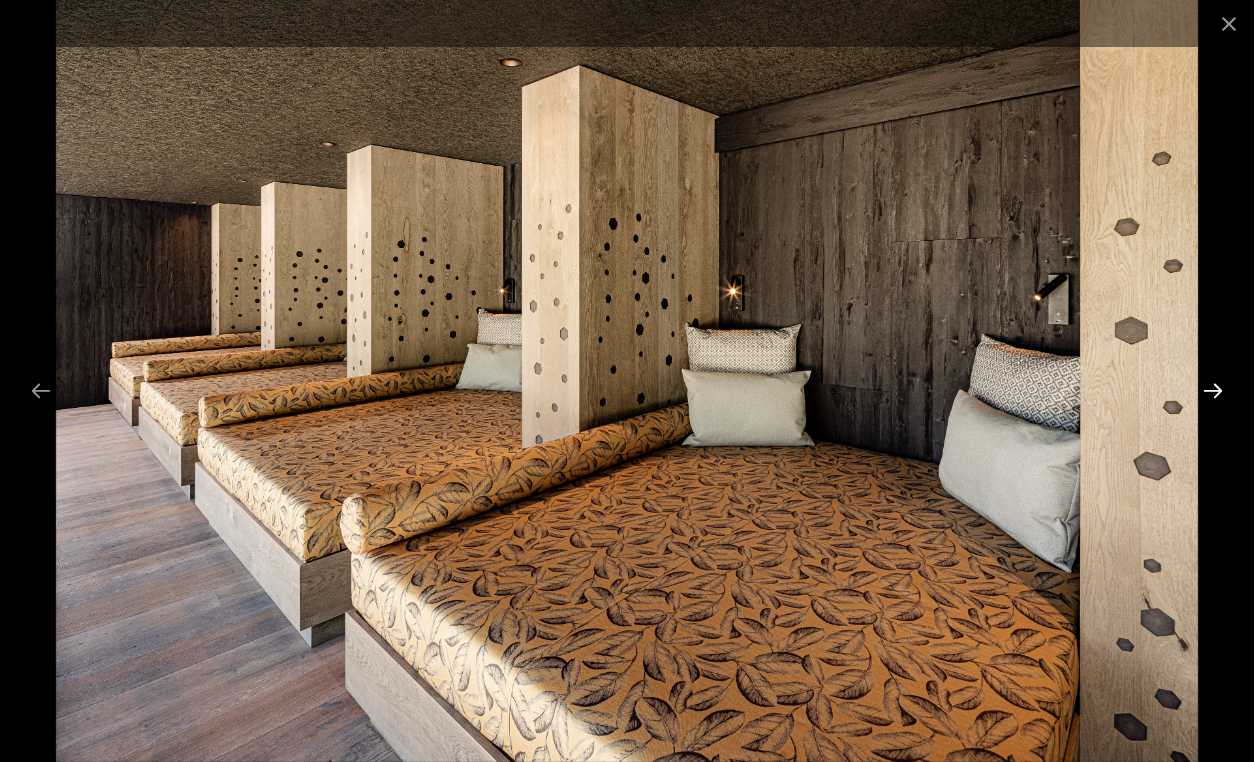 click at bounding box center (1213, 390) 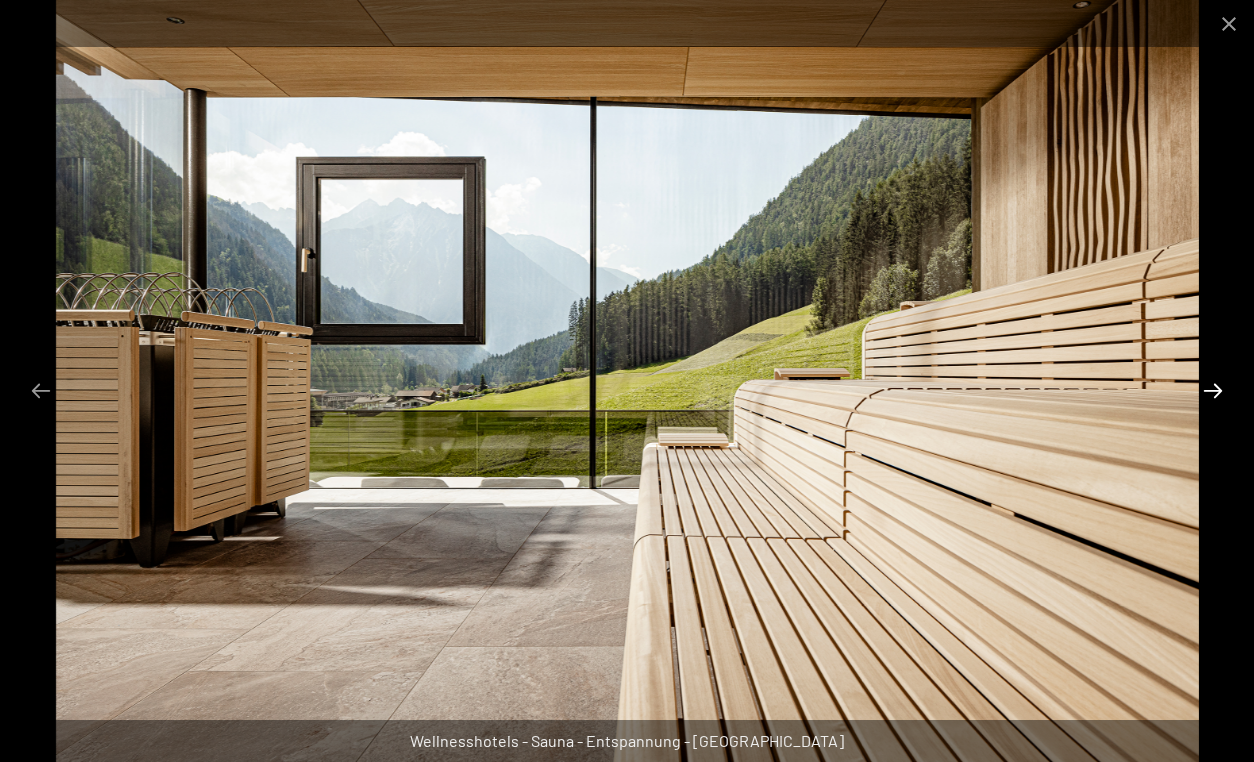 click at bounding box center [1213, 390] 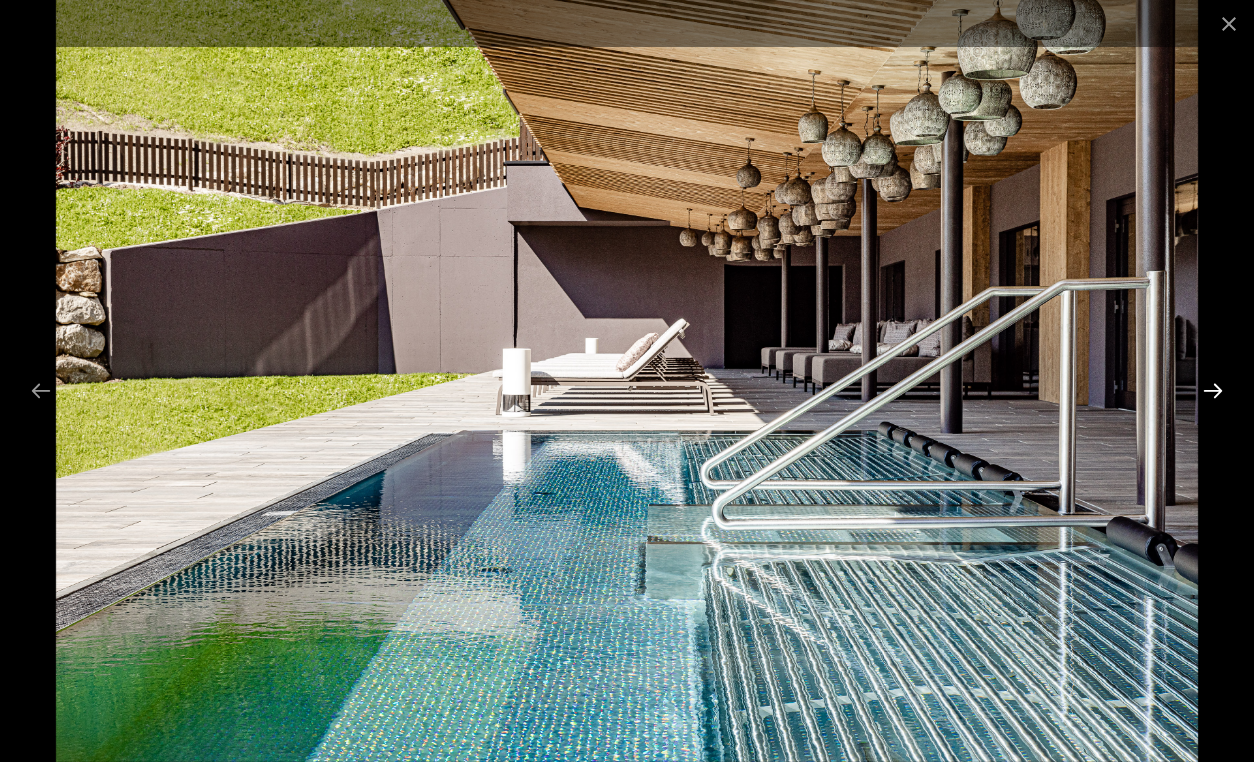 click at bounding box center [1213, 390] 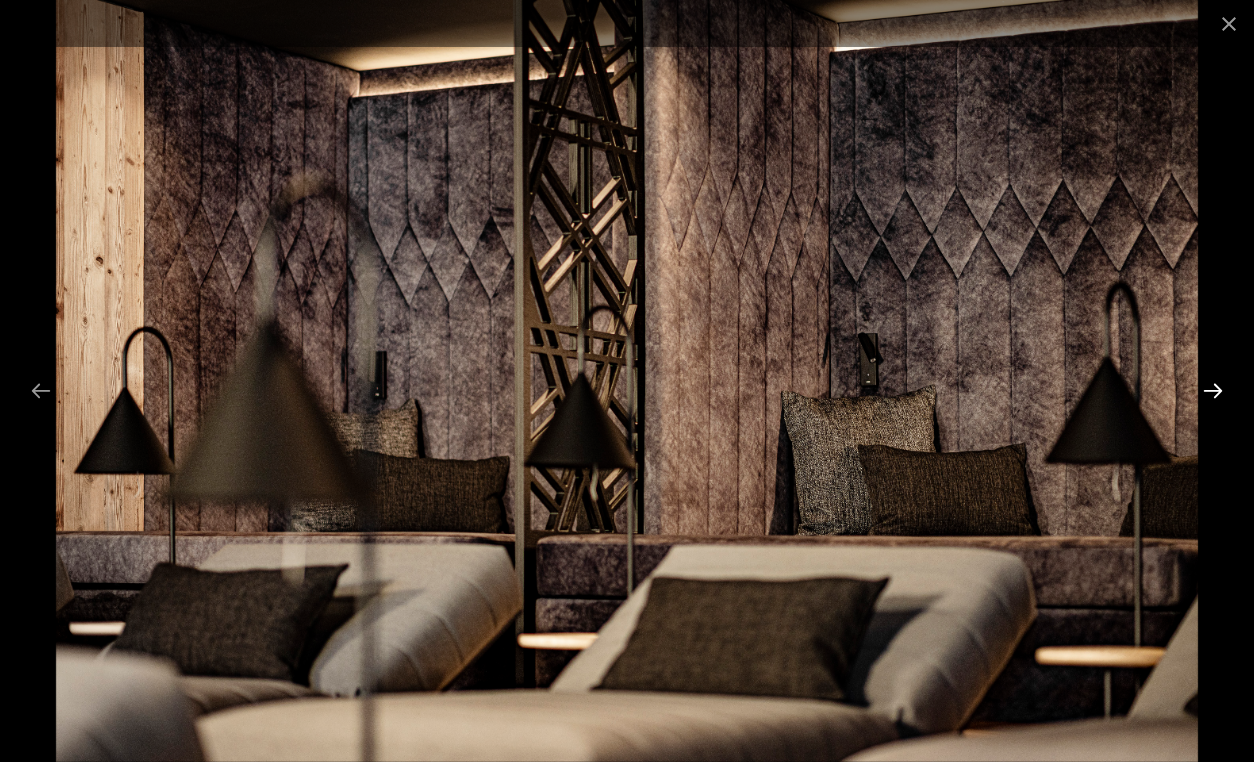 click at bounding box center [1213, 390] 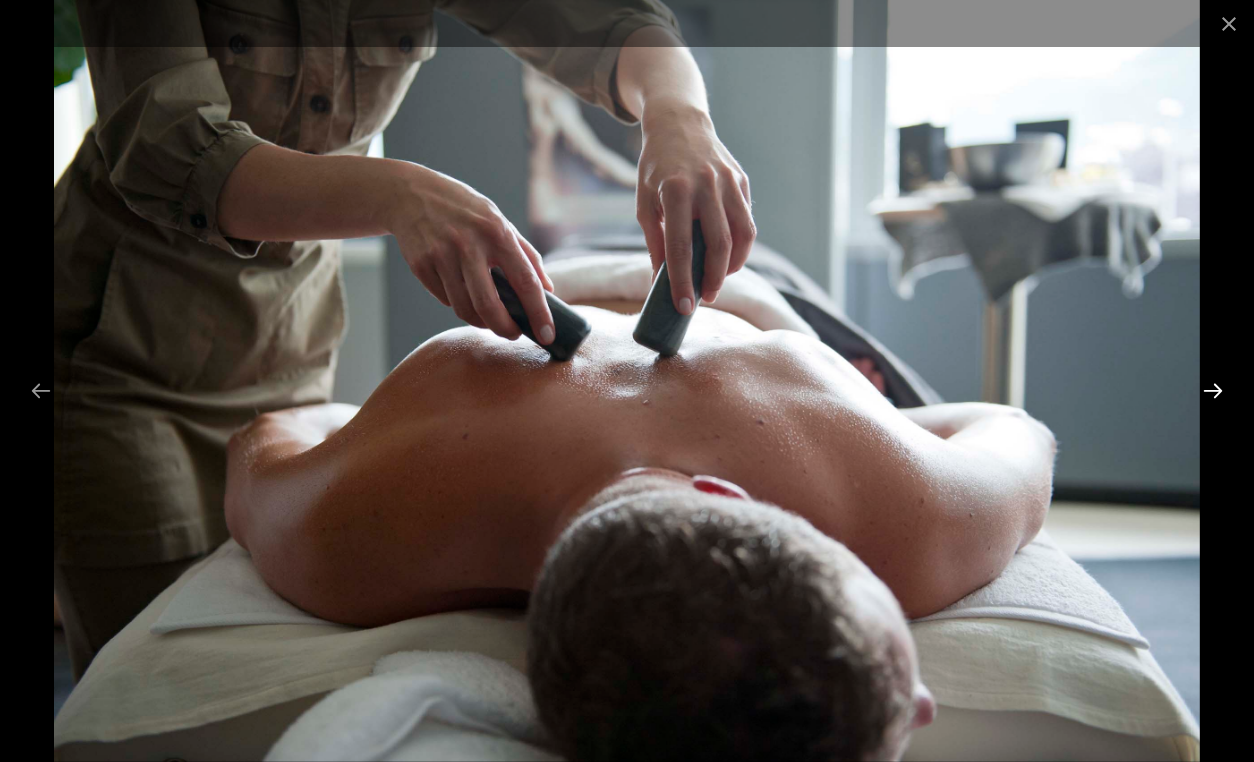 click at bounding box center [1213, 390] 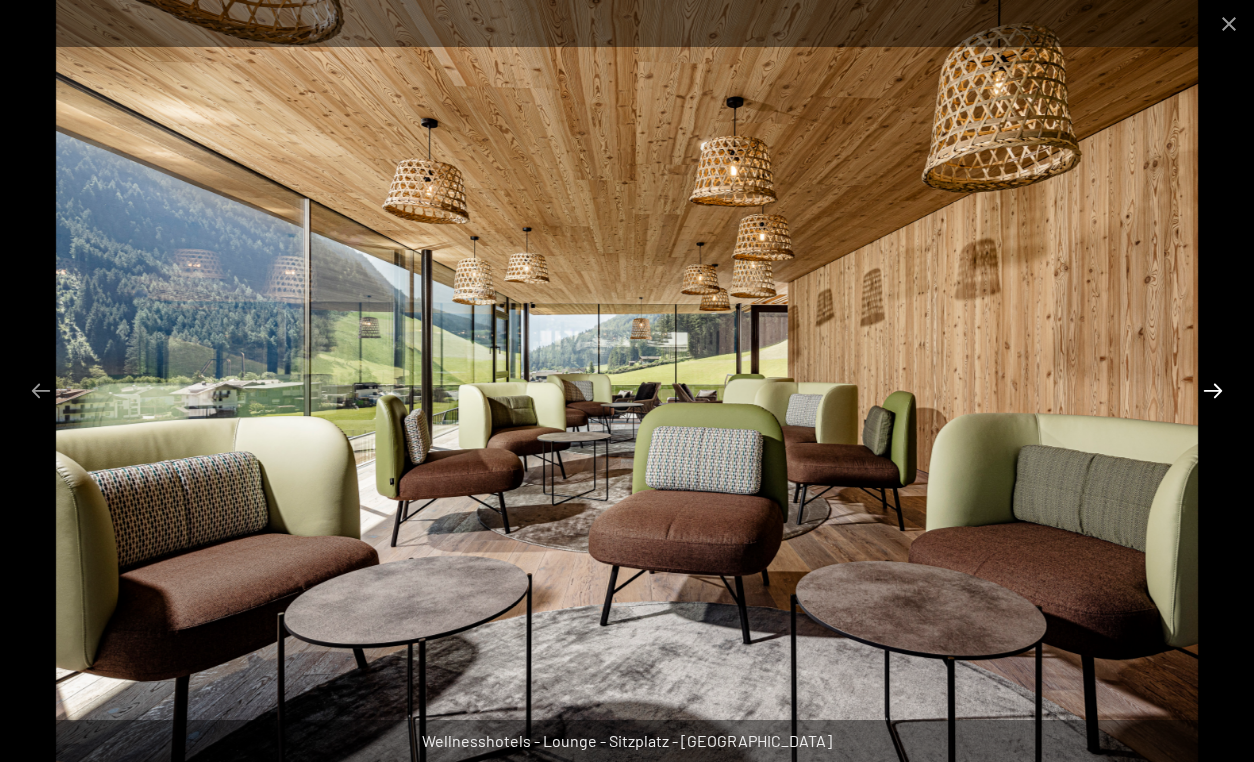 click at bounding box center [1213, 390] 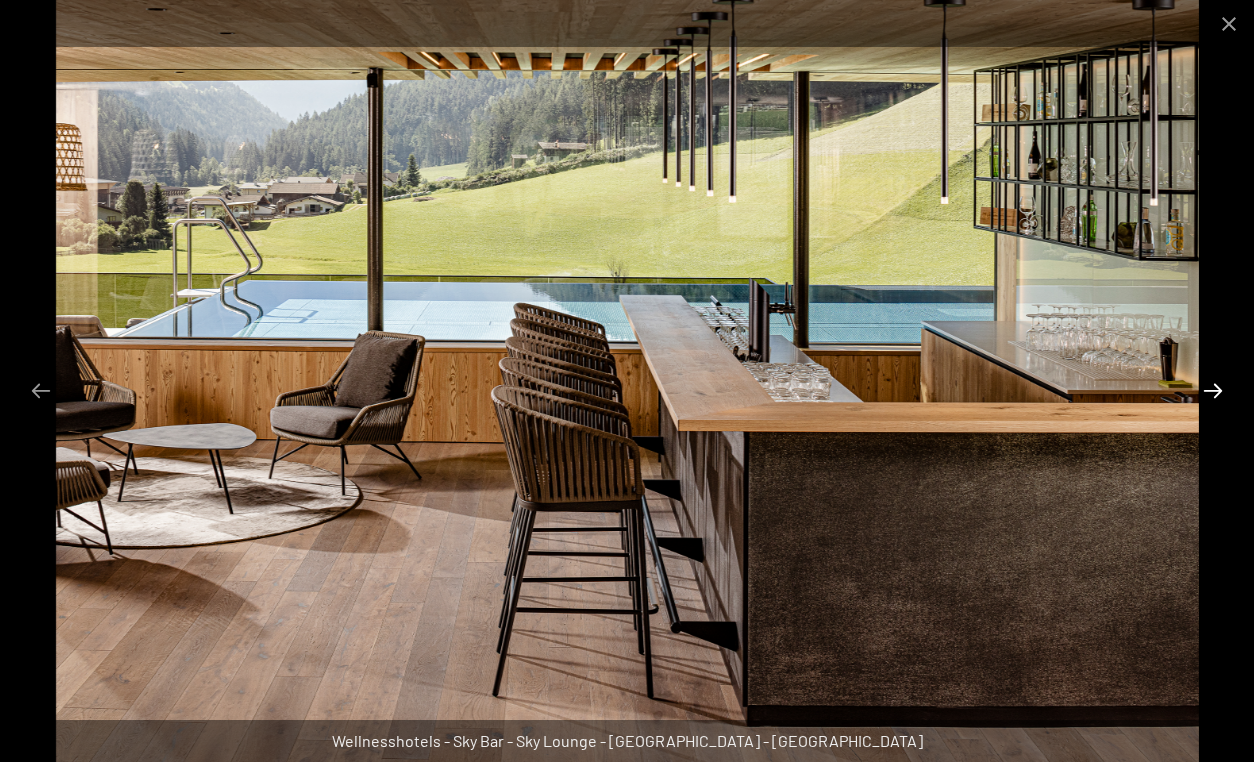 click at bounding box center (1213, 390) 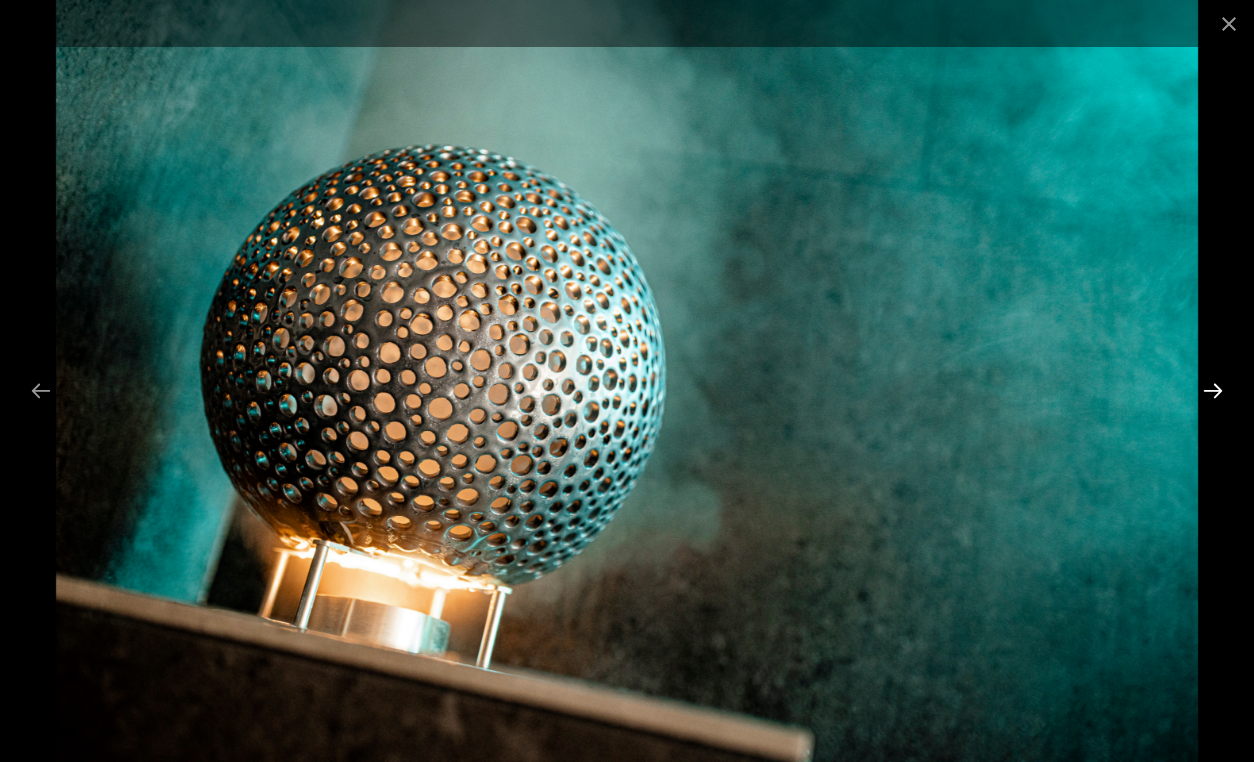 click at bounding box center (1213, 390) 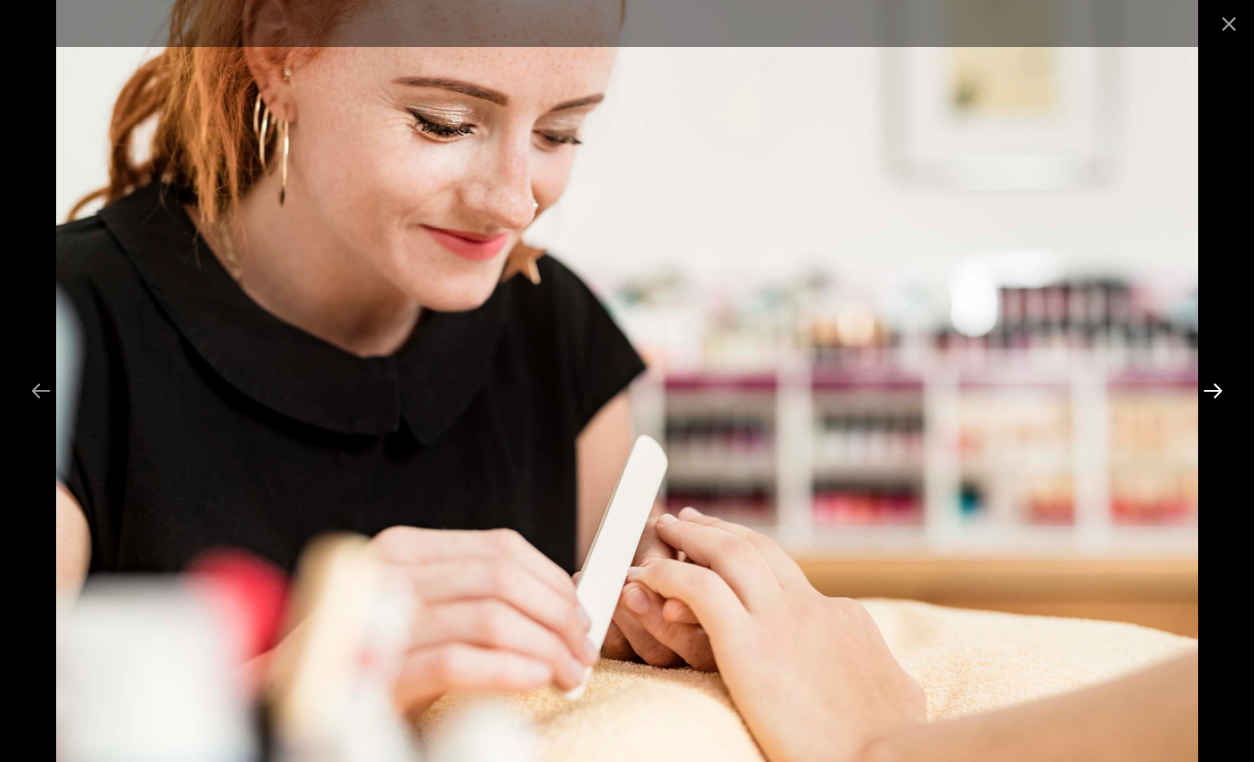 click at bounding box center (1213, 390) 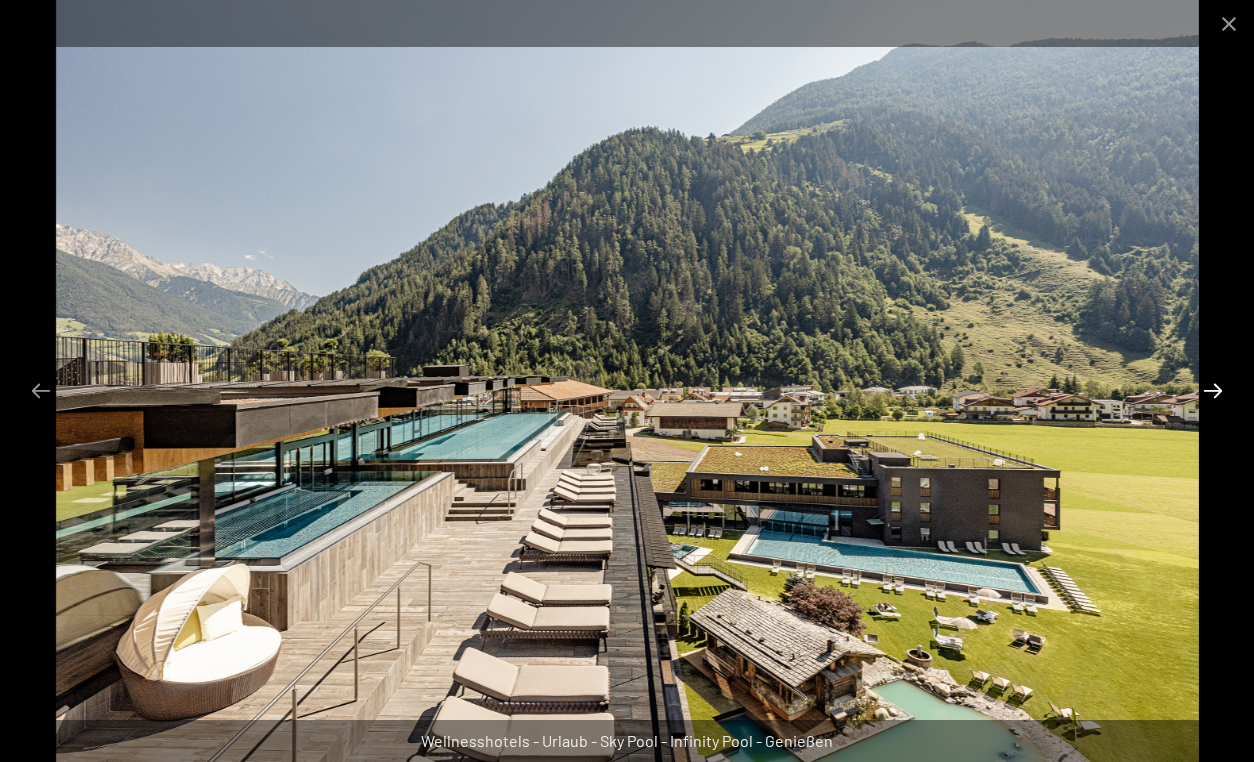 click at bounding box center [1213, 390] 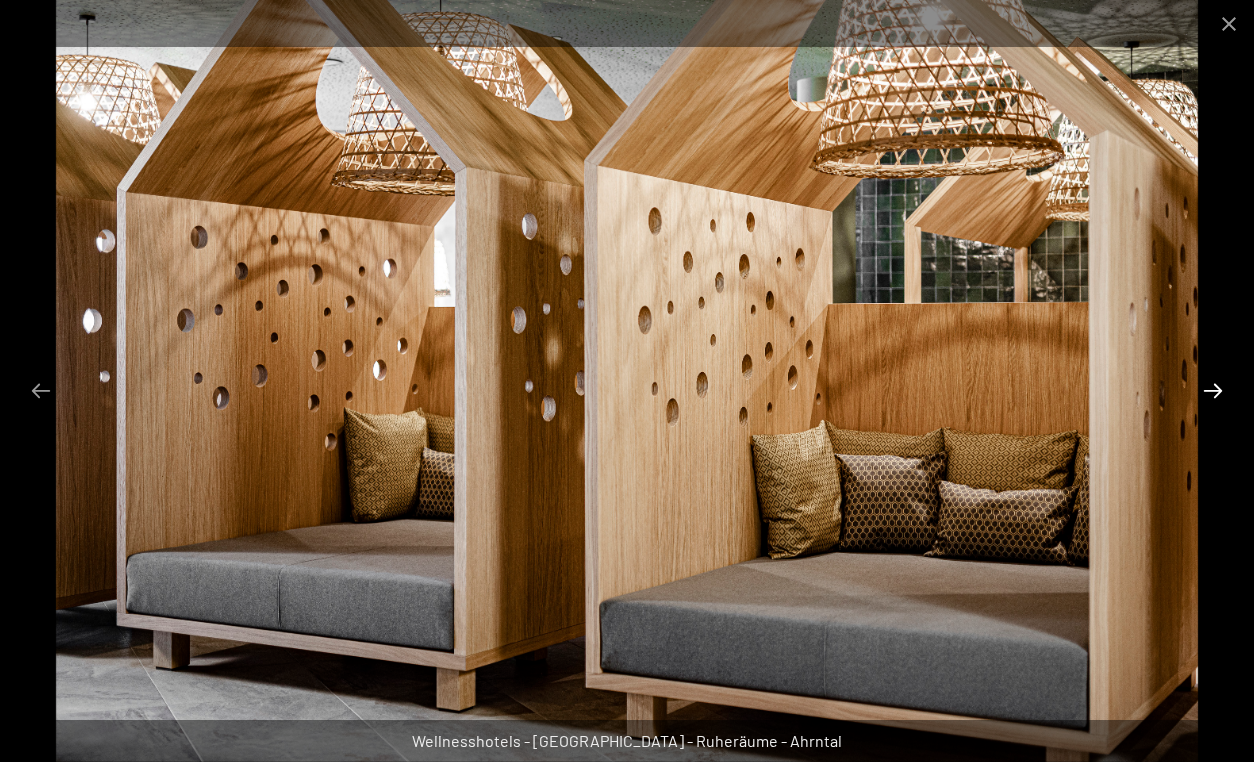 click at bounding box center (1213, 390) 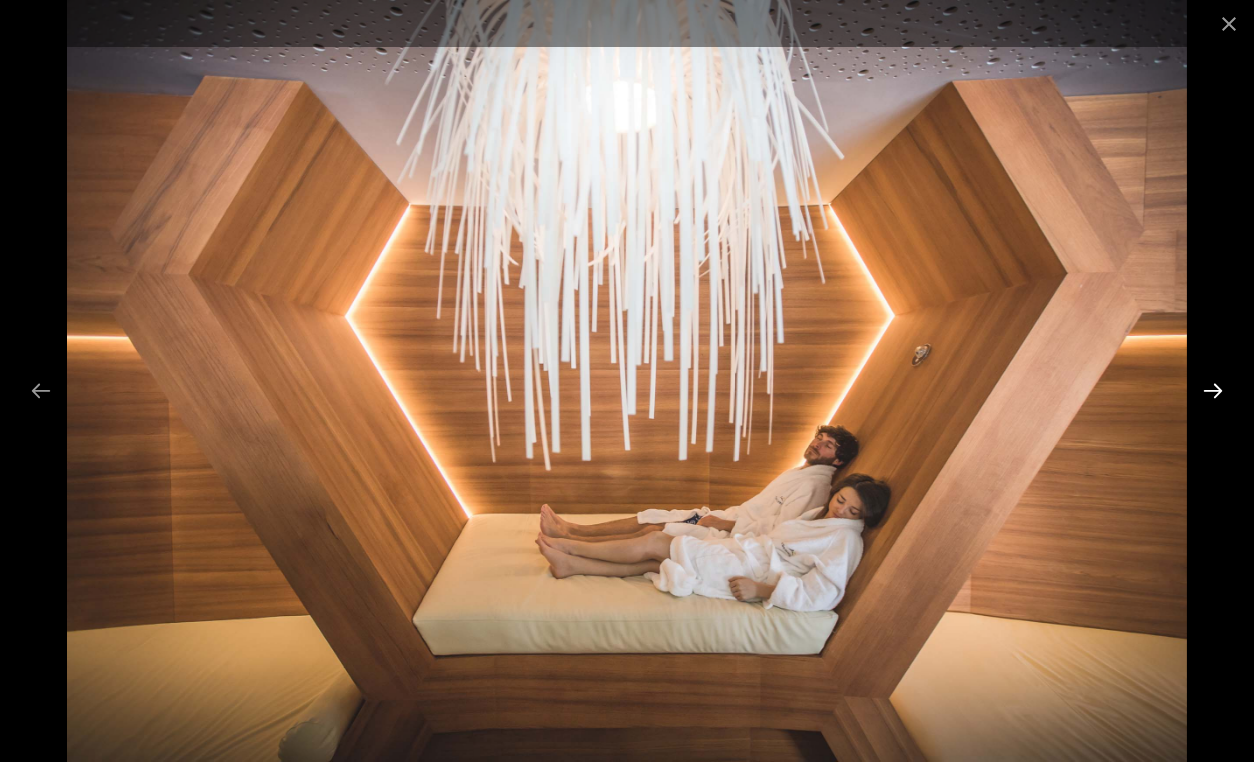 click at bounding box center [1213, 390] 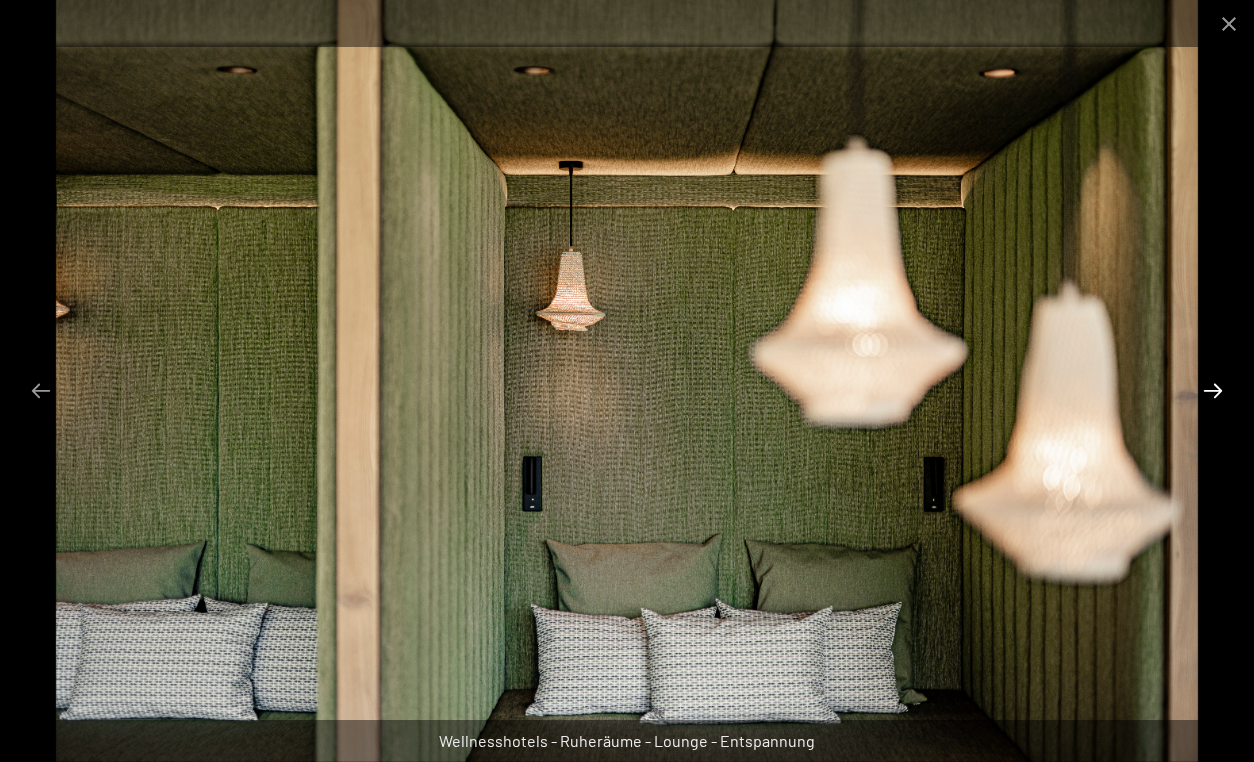 click at bounding box center [1213, 390] 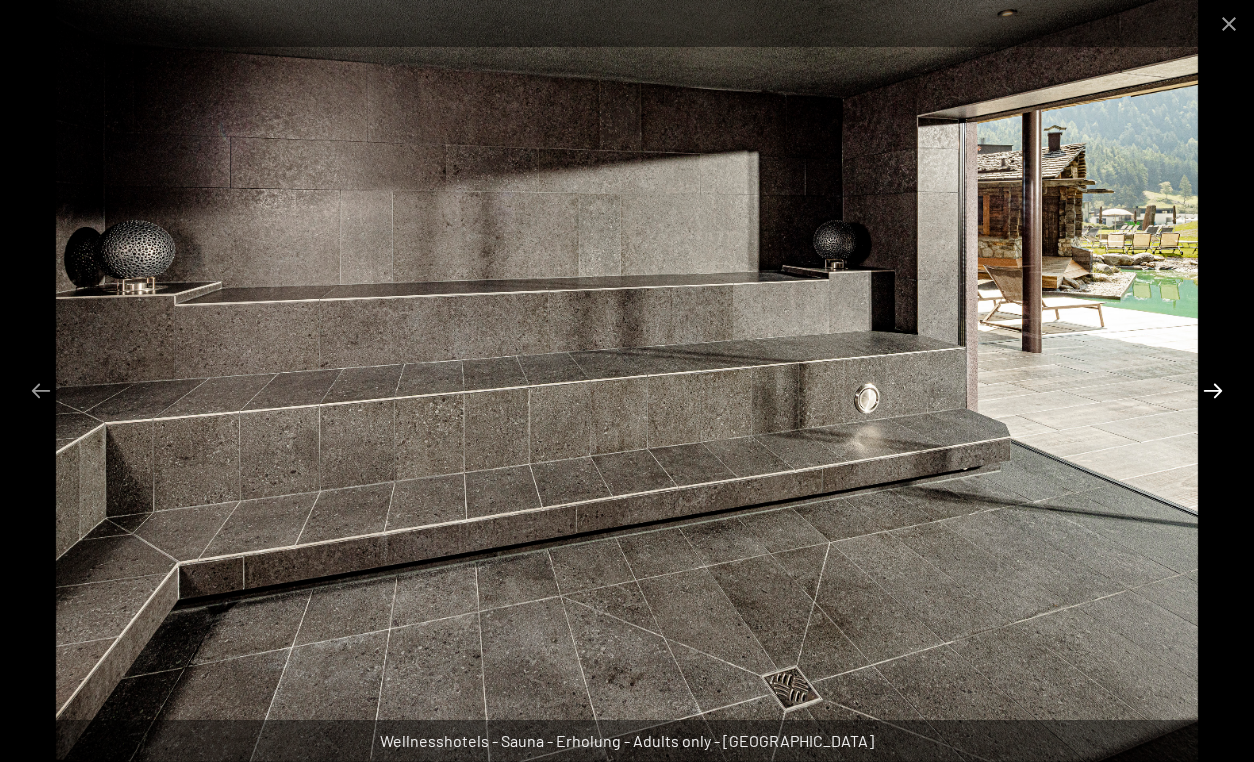 click at bounding box center [1213, 390] 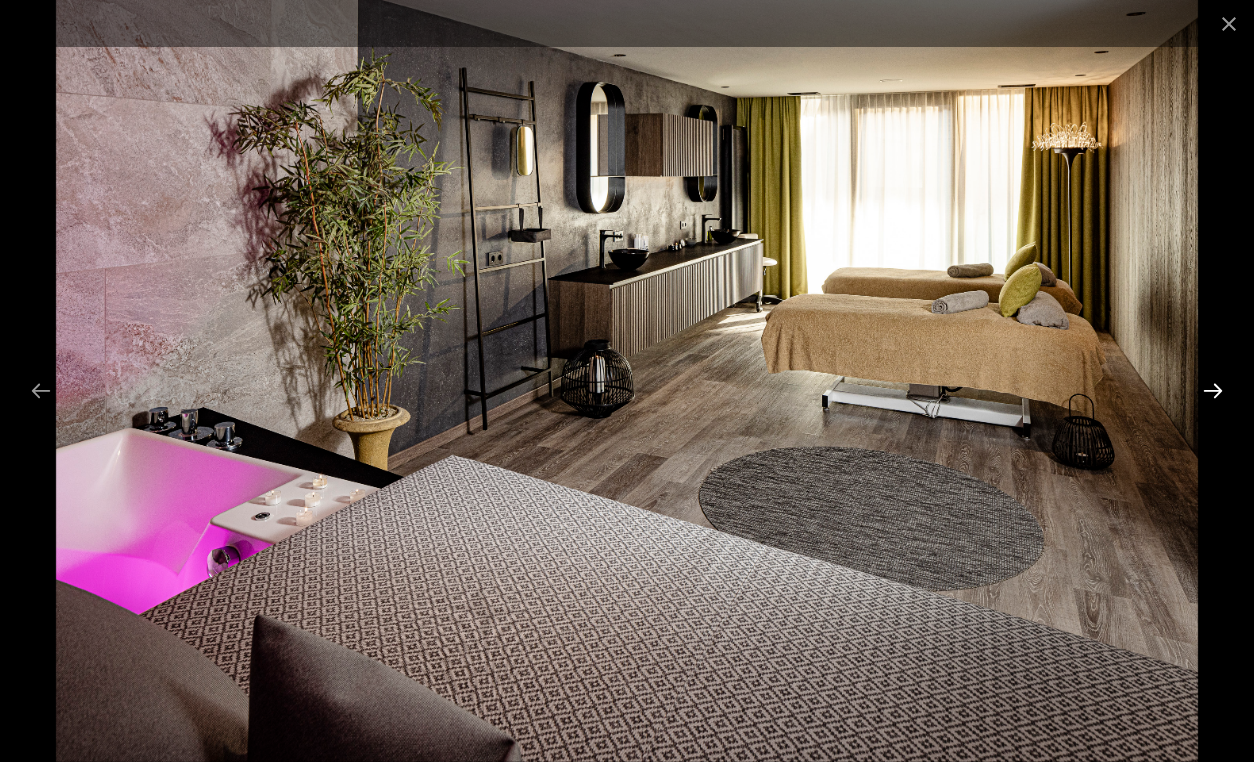 click at bounding box center [1213, 390] 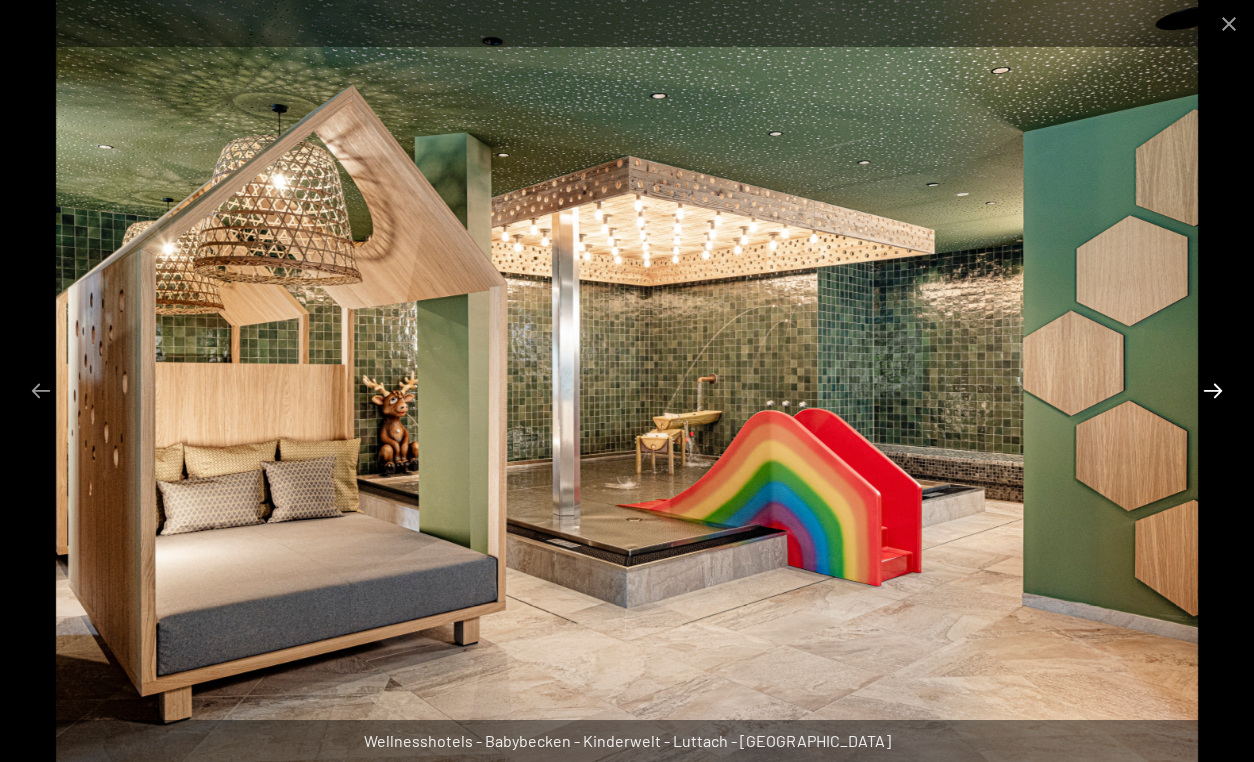 click at bounding box center (1213, 390) 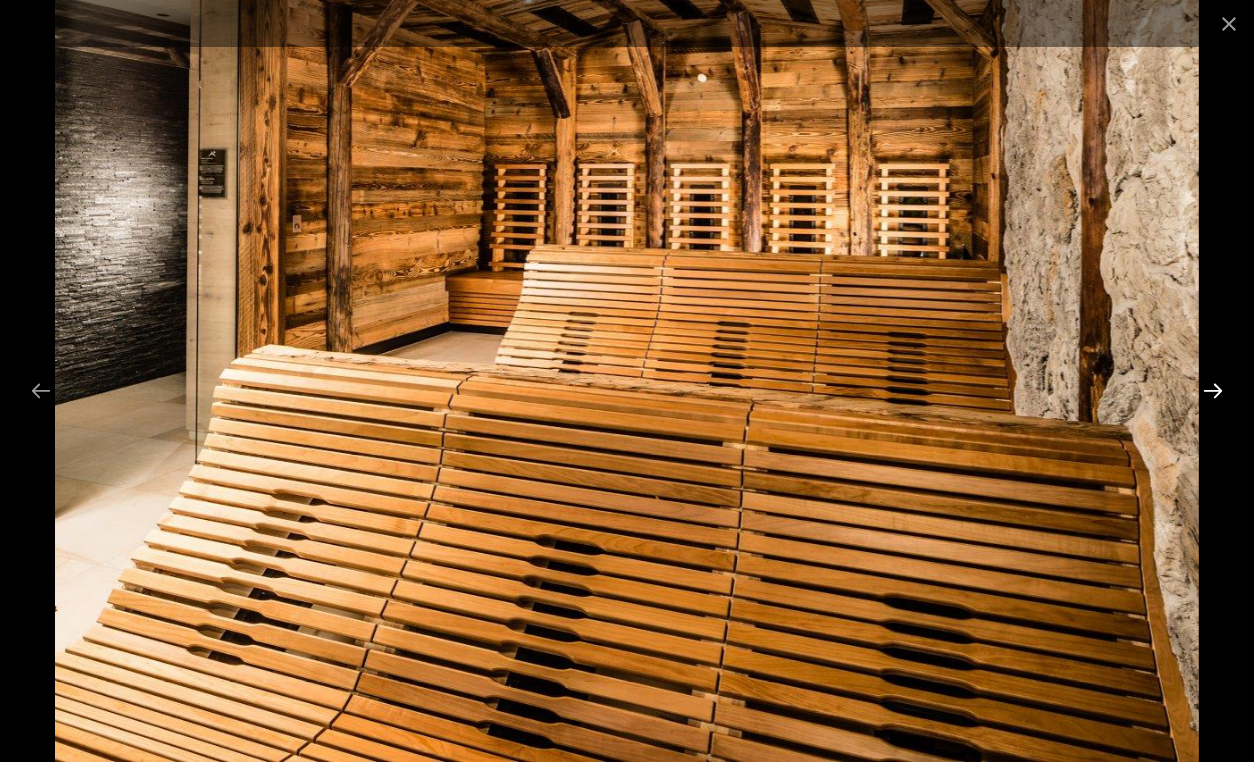 click at bounding box center [1213, 390] 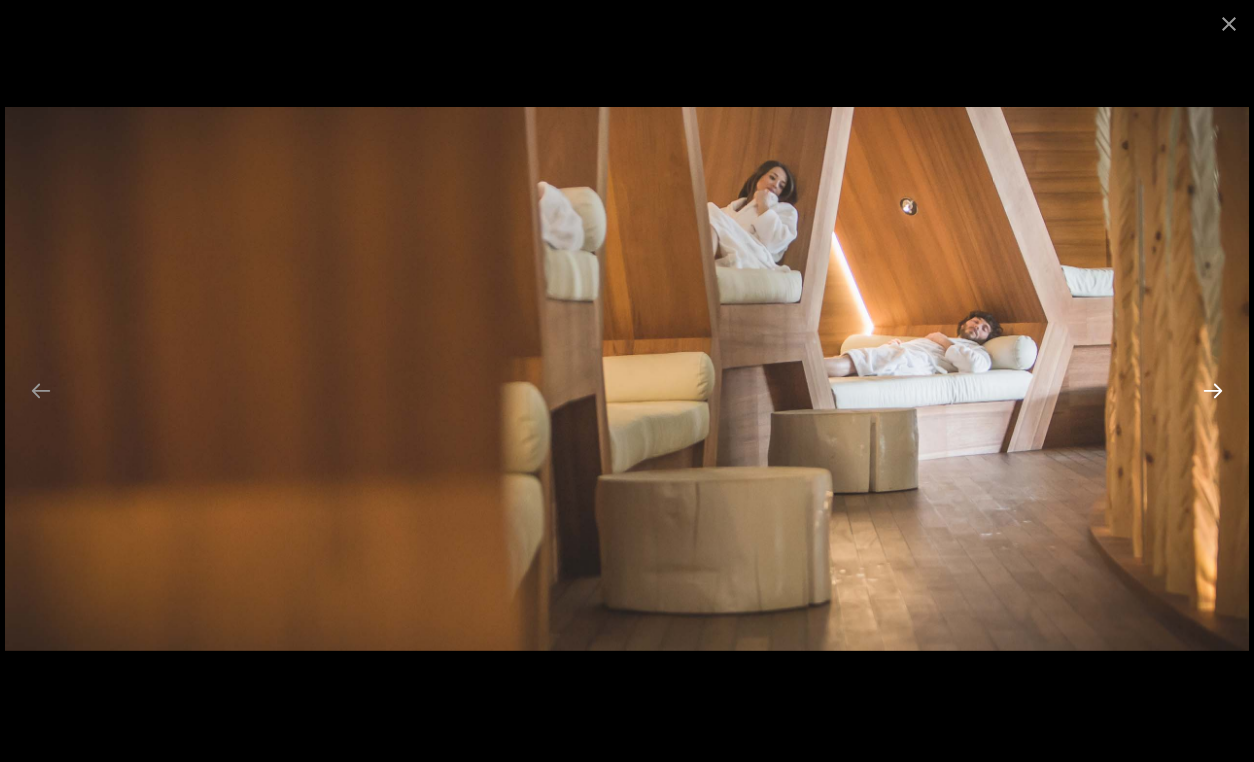 click at bounding box center (1213, 390) 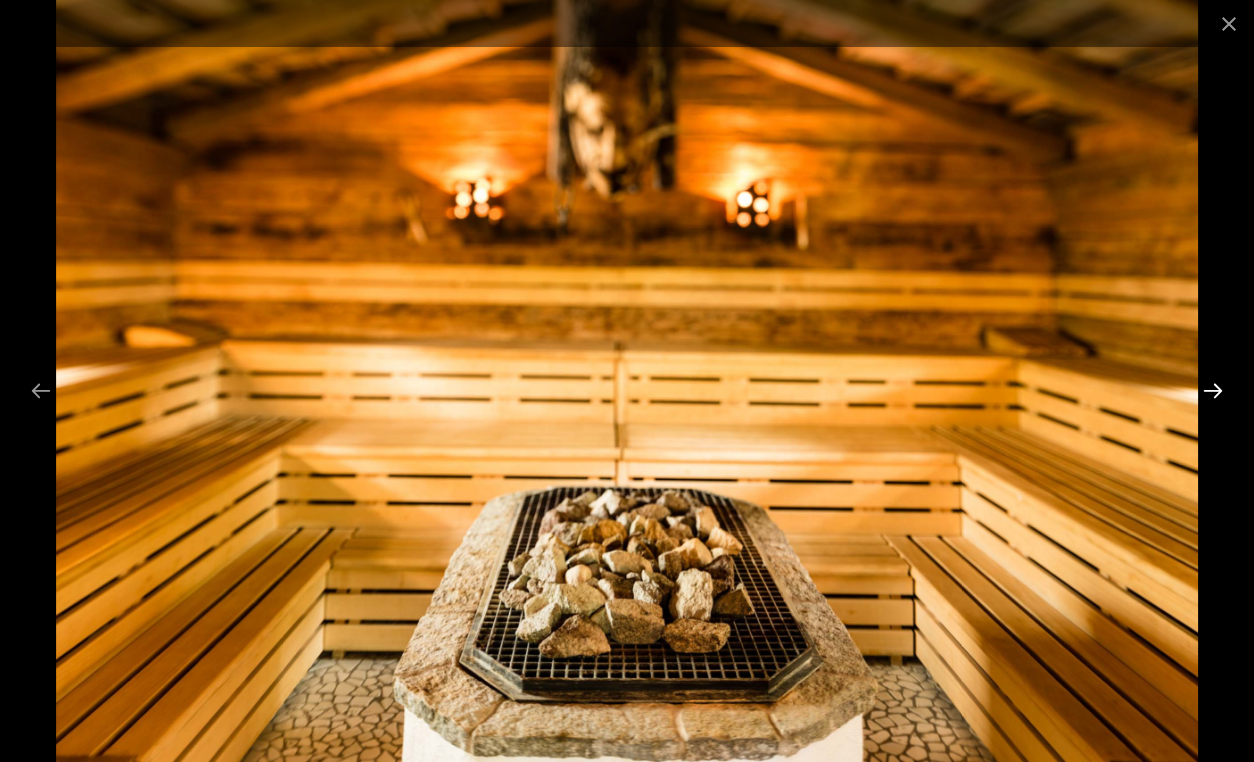 click at bounding box center (1213, 390) 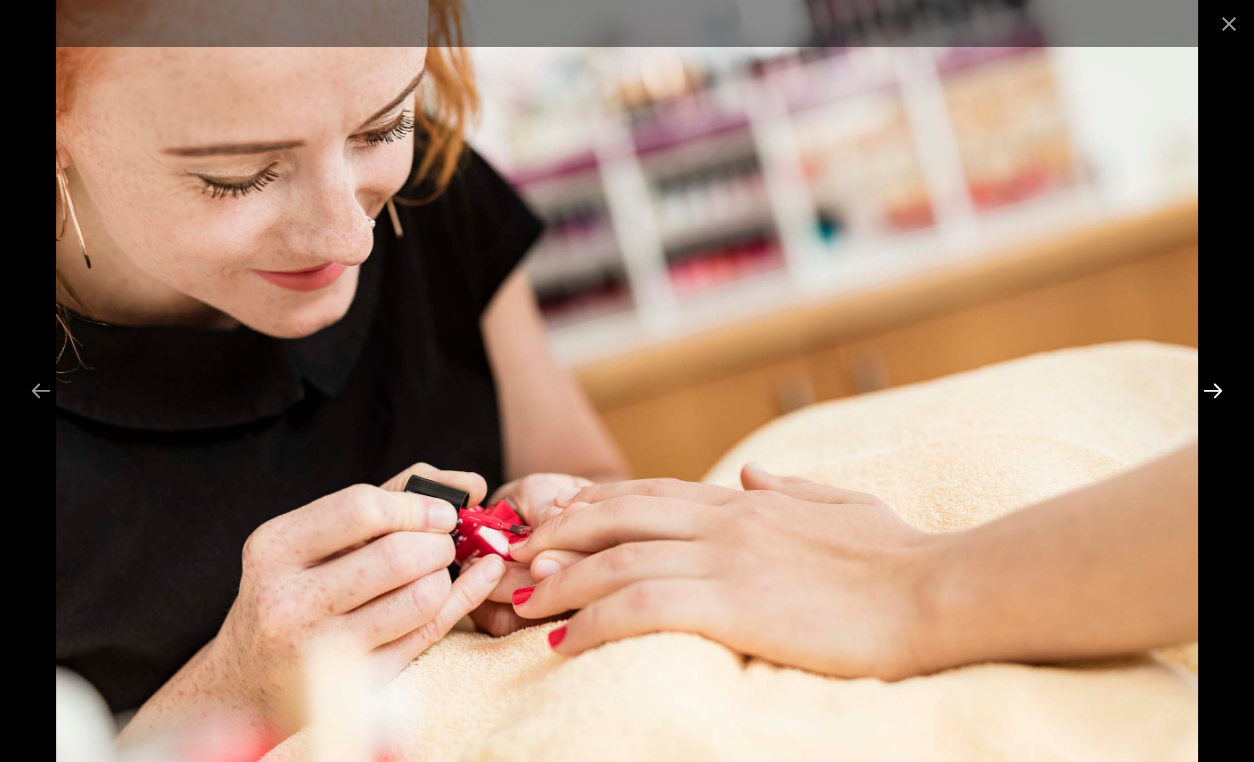 click at bounding box center (1213, 390) 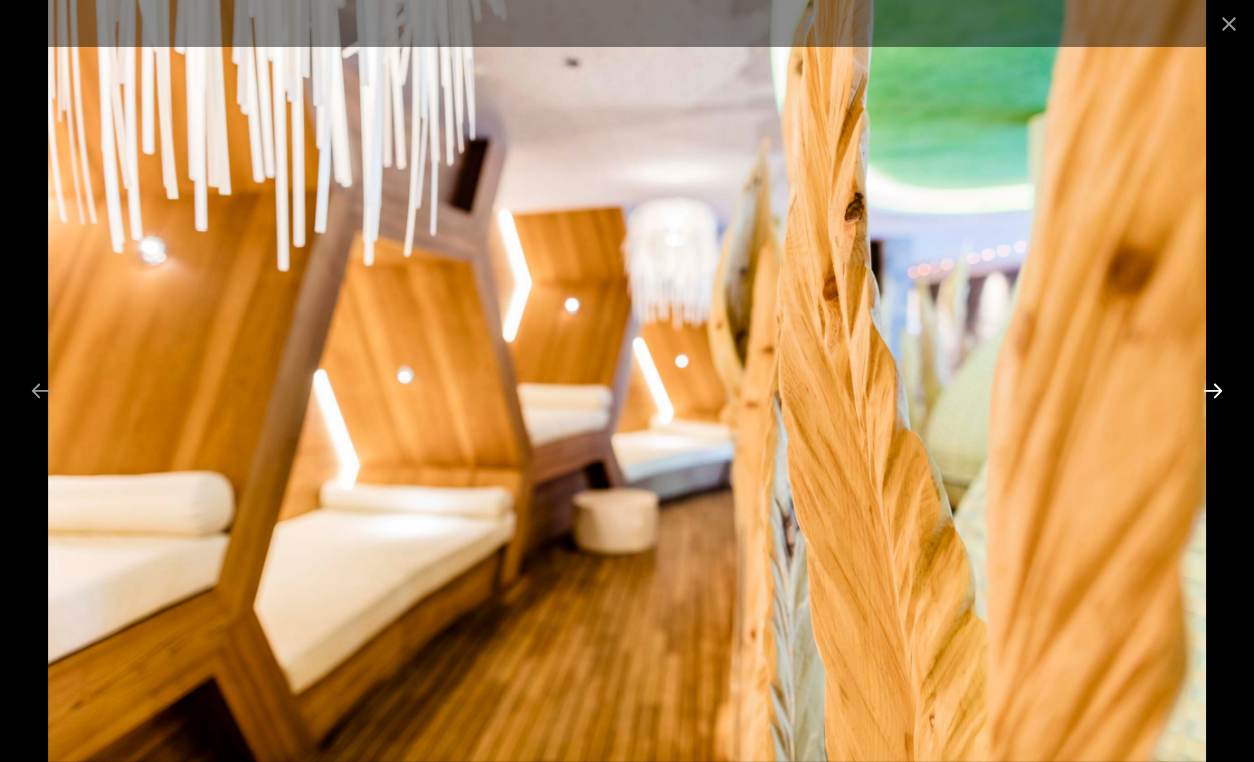click at bounding box center [1213, 390] 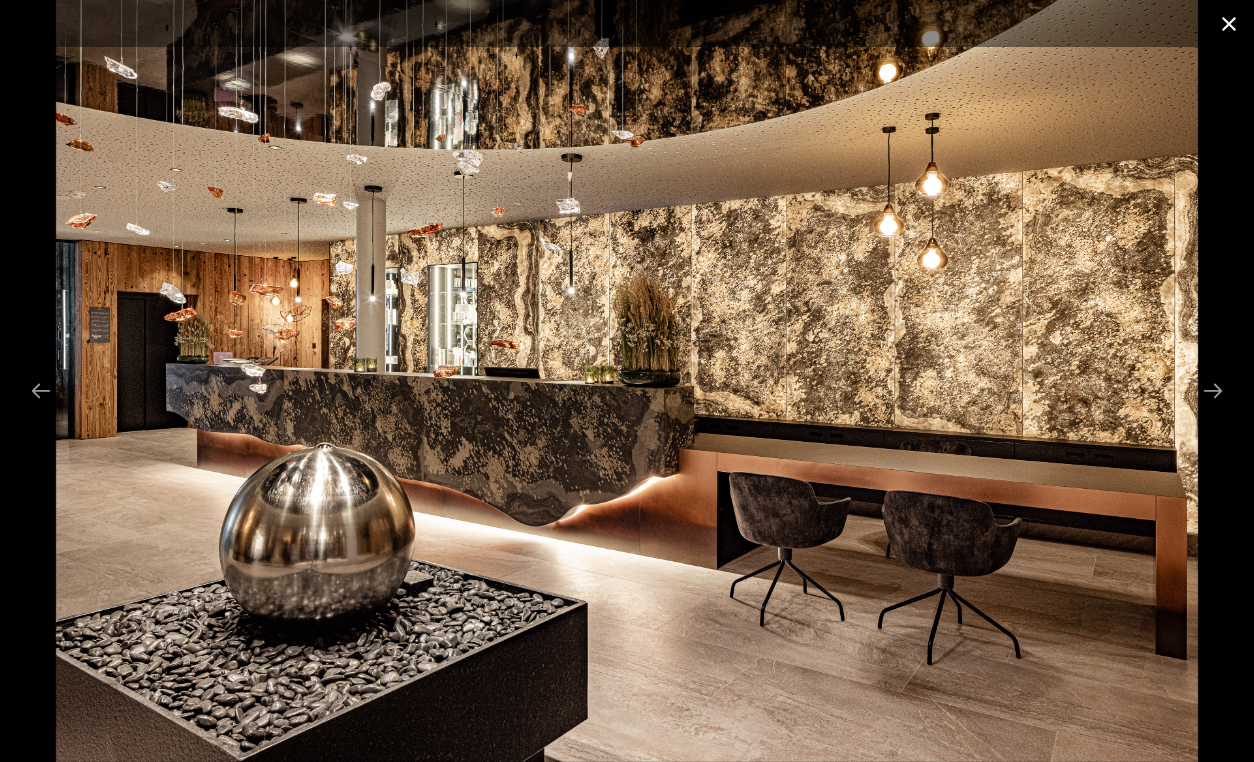 click at bounding box center [1229, 23] 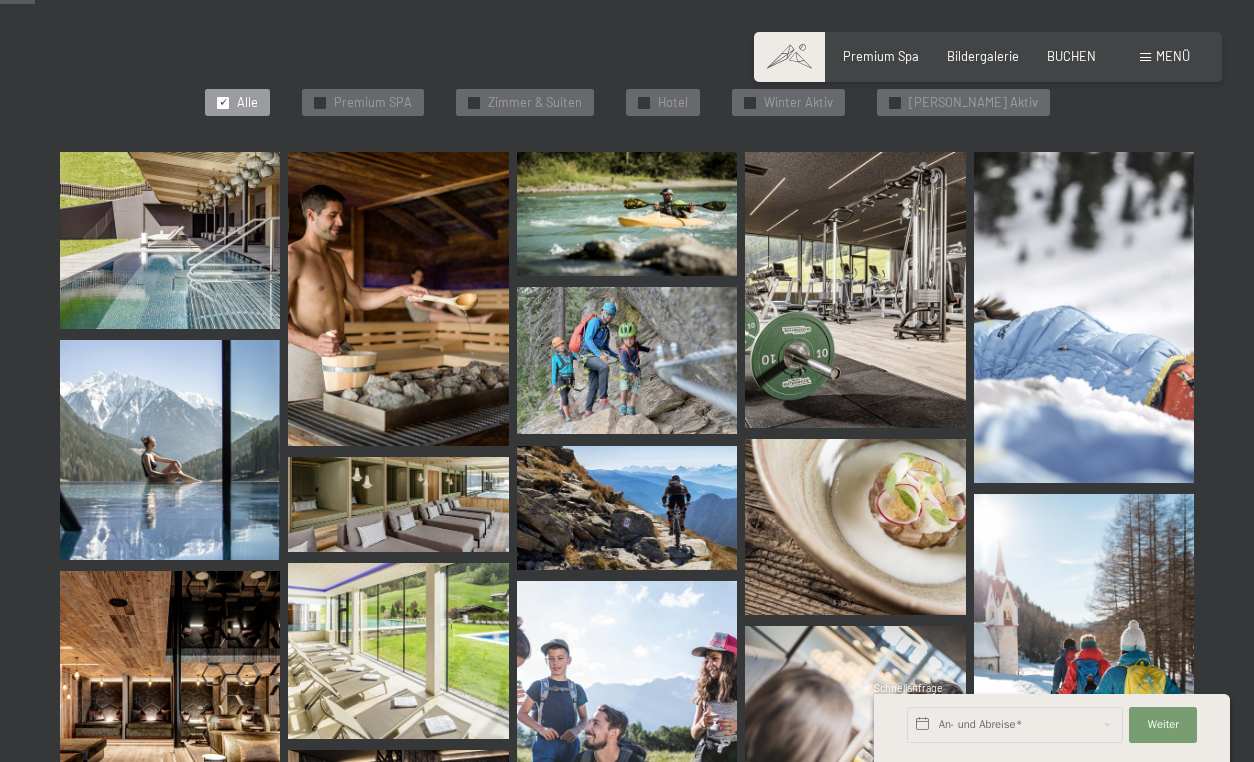 scroll, scrollTop: 500, scrollLeft: 0, axis: vertical 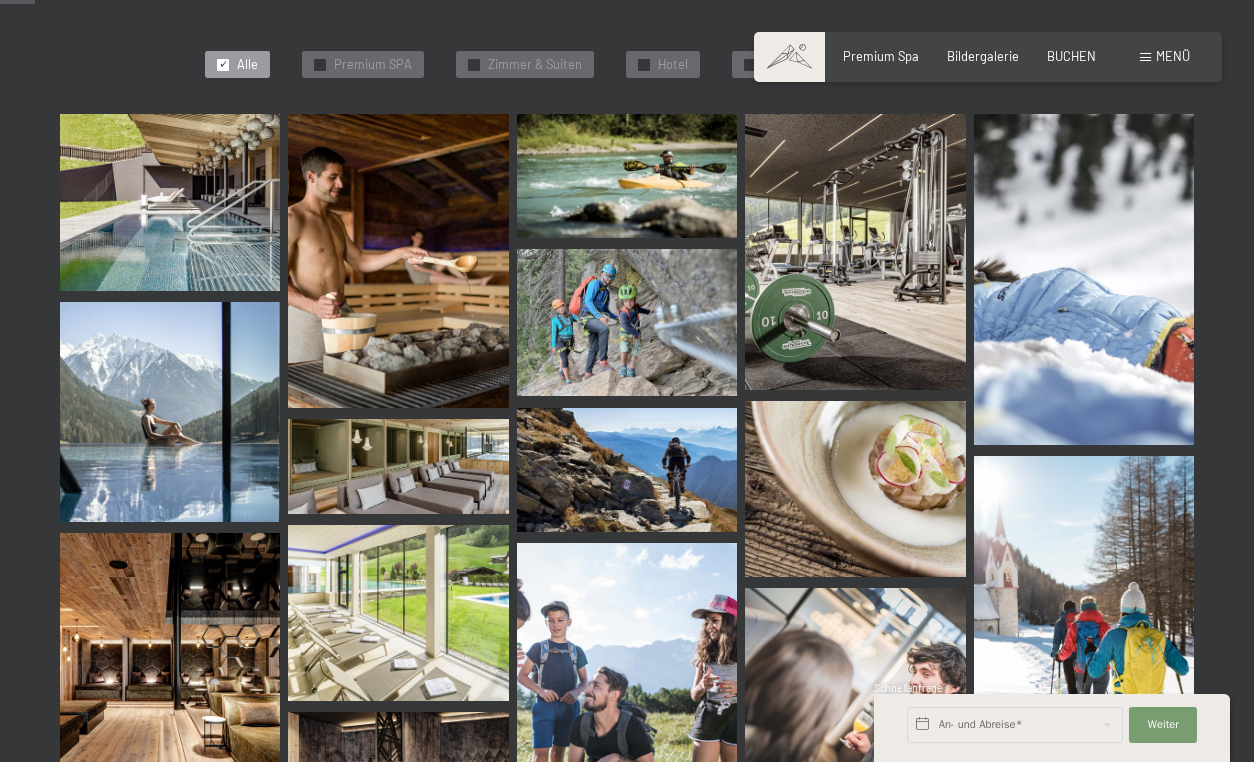 click at bounding box center (627, 322) 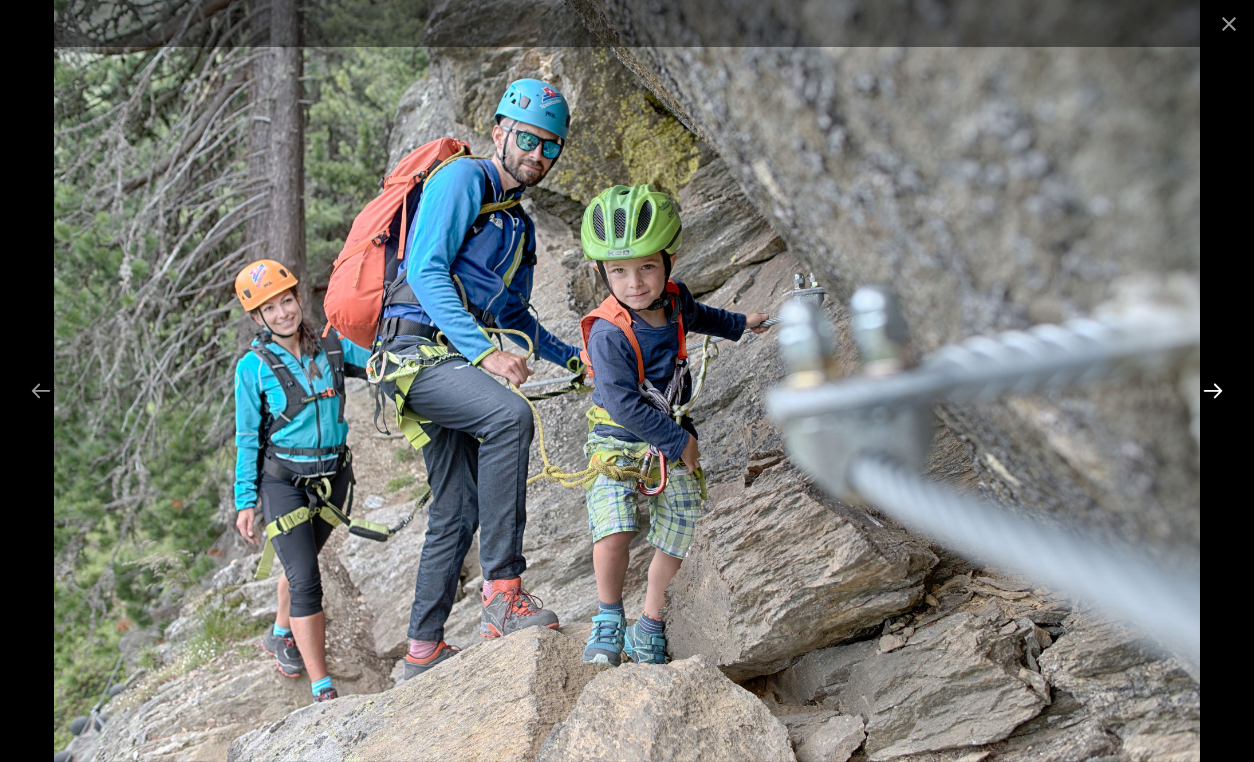 click at bounding box center (1213, 390) 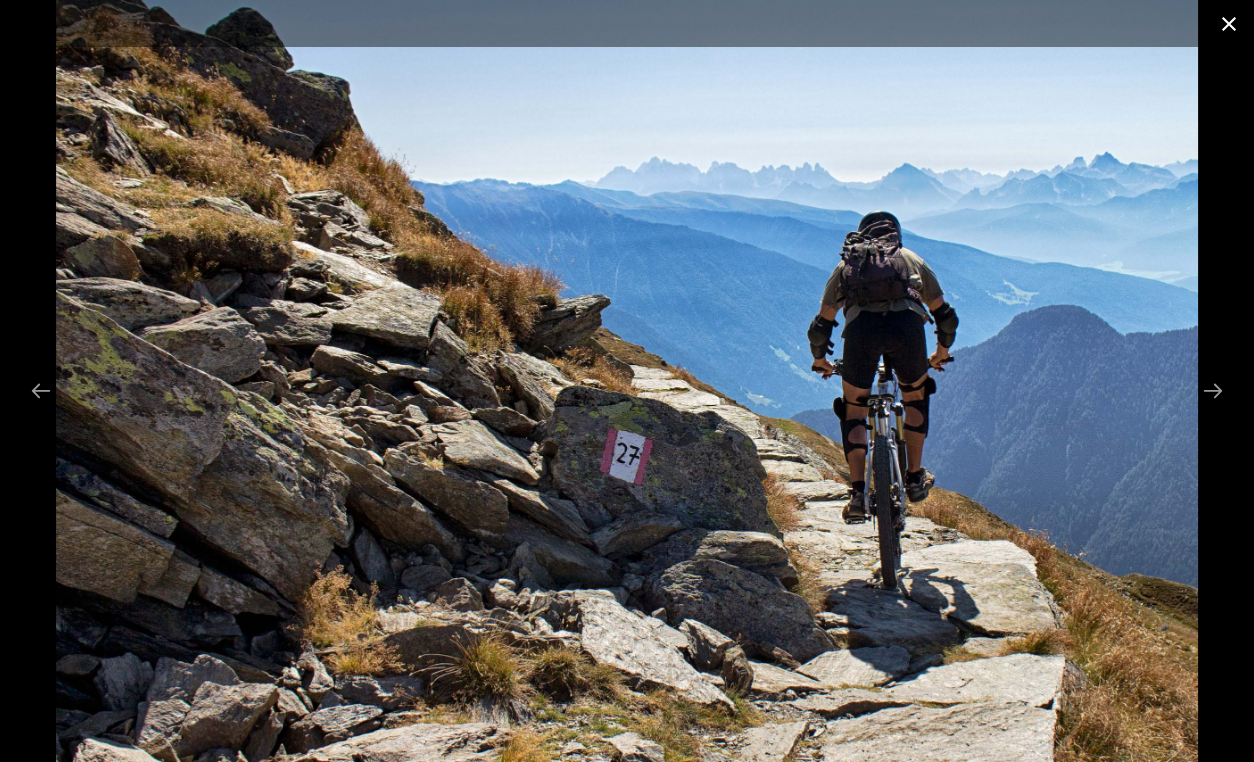click at bounding box center (1229, 23) 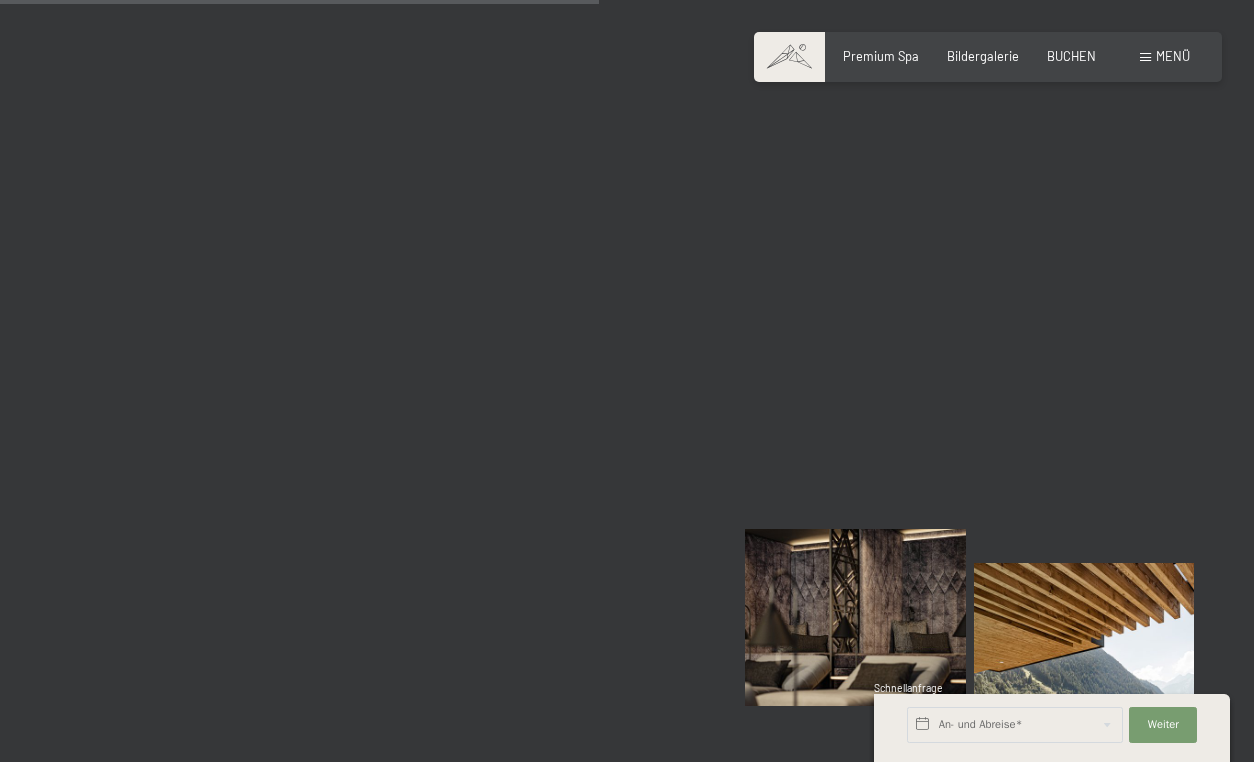 scroll, scrollTop: 8500, scrollLeft: 0, axis: vertical 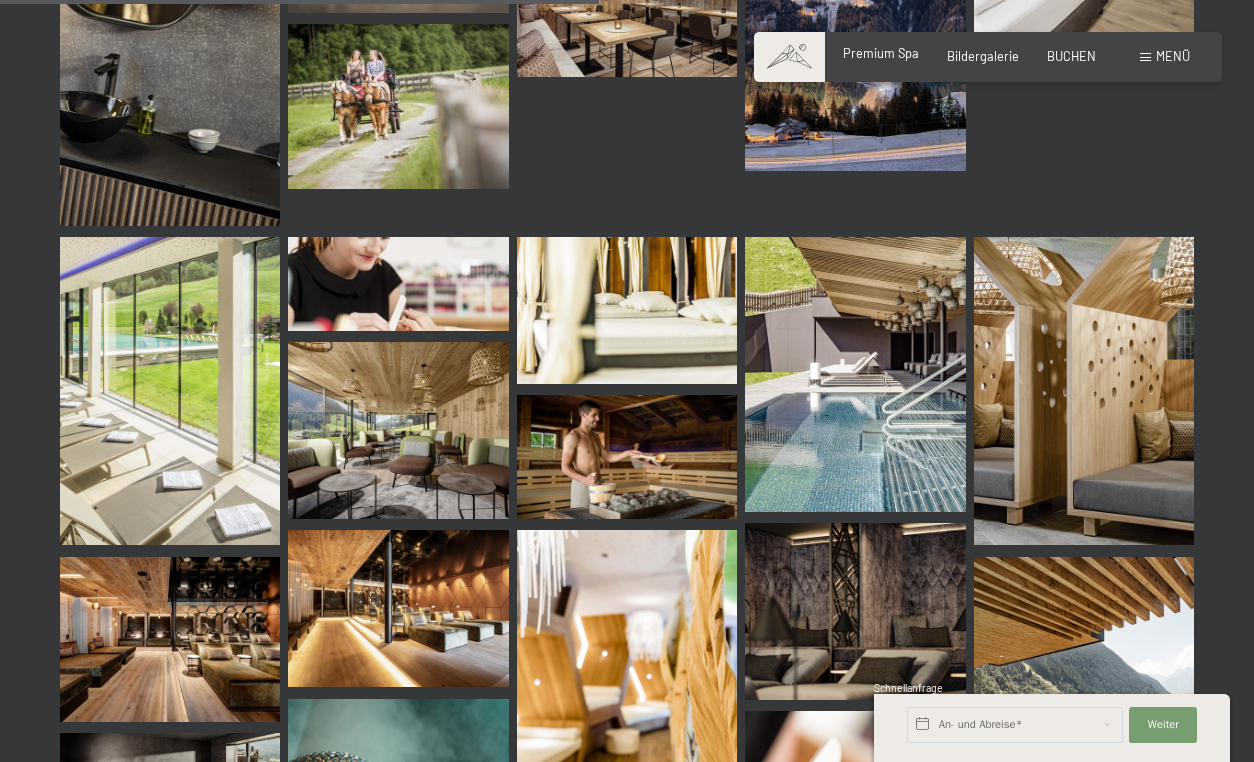 click on "Premium Spa" at bounding box center [881, 53] 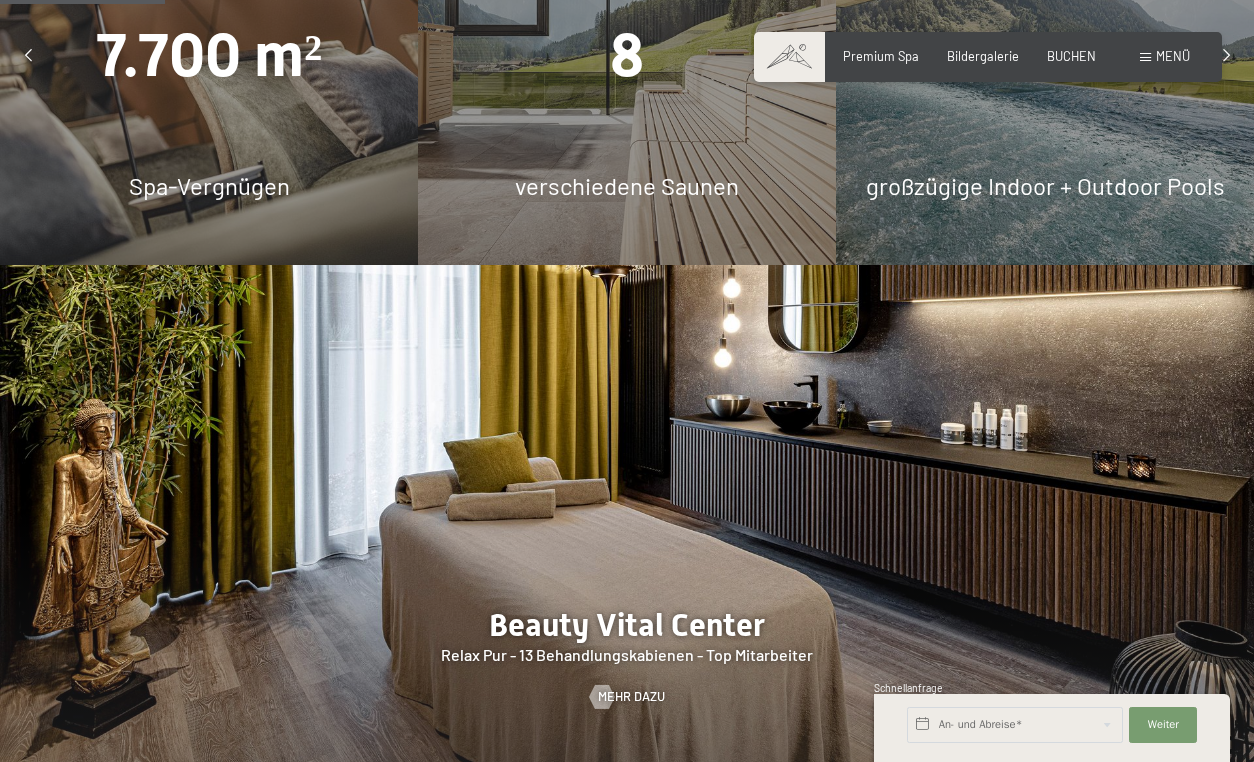 scroll, scrollTop: 1500, scrollLeft: 0, axis: vertical 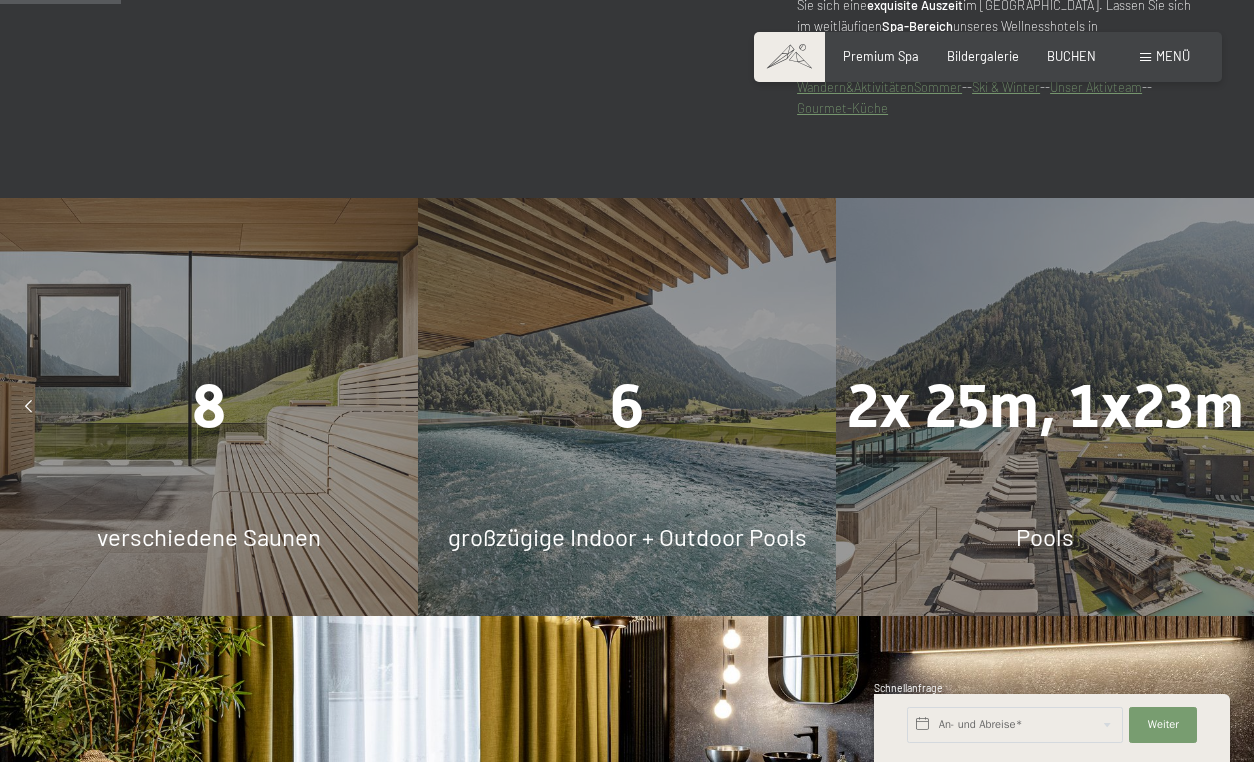 click on "2x 25m, 1x23m         Pools" at bounding box center (1045, 407) 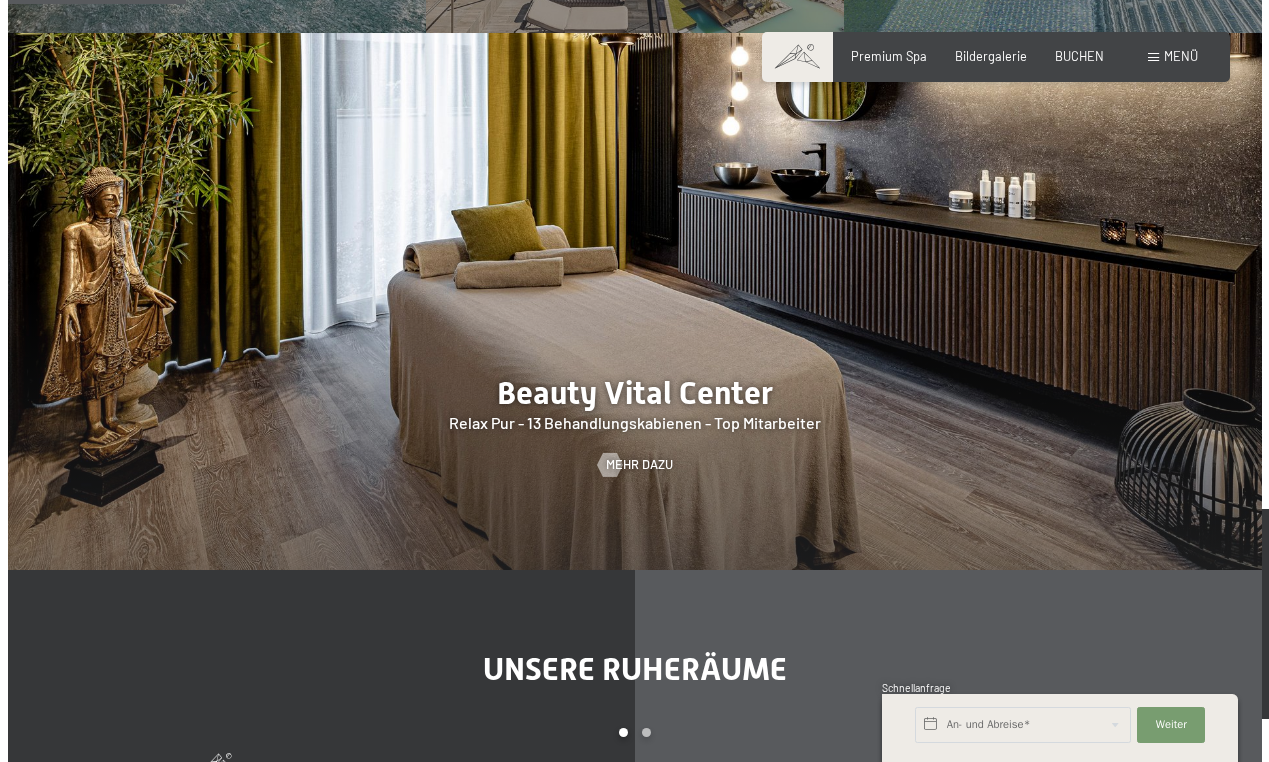 scroll, scrollTop: 1500, scrollLeft: 0, axis: vertical 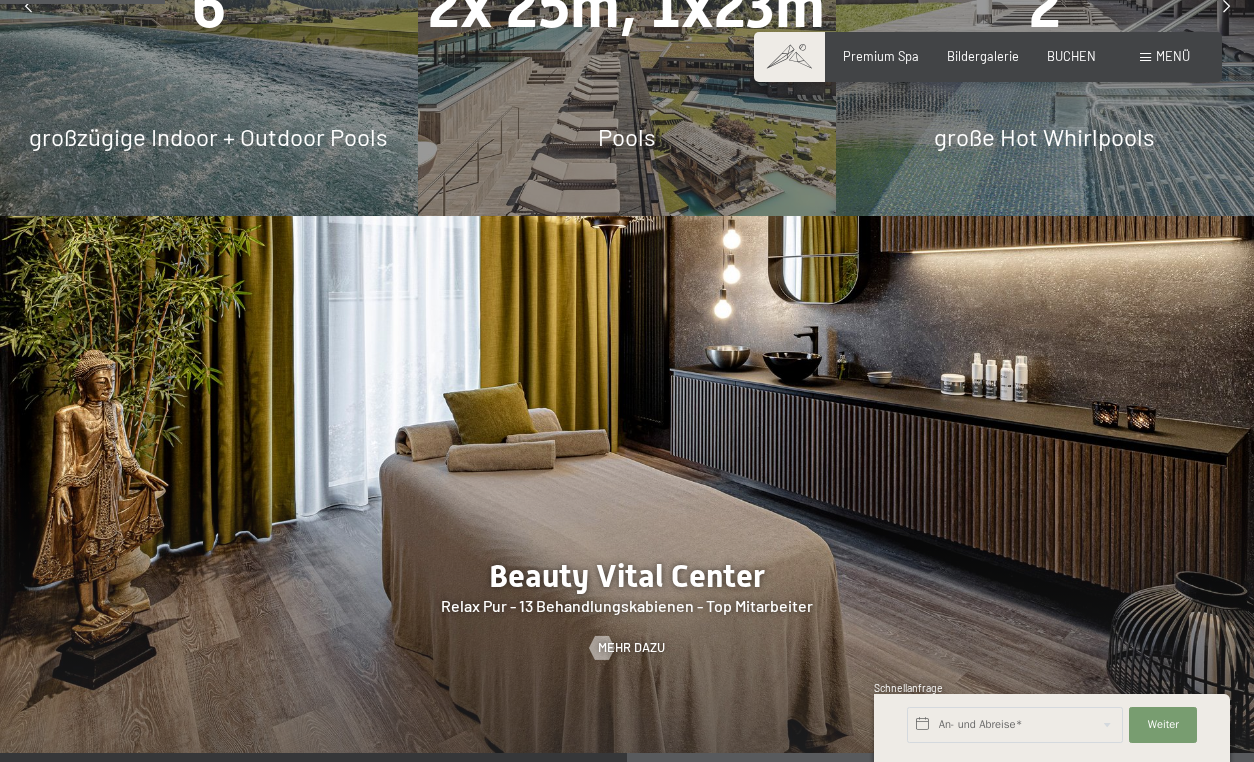 click on "Buchen           Anfragen                                     Premium Spa           Bildergalerie           BUCHEN           Menü                                                                    DE         IT         EN                Gutschein             Bildergalerie               Anfragen           Buchen                    DE         IT         EN                       Das Schwarzenstein           Neuheiten im Schwarzenstein         Ihre Gastgeber         Premium Spa         Gourmet         Aktiv         Wochenprogramm         Bilder             Family         GoGreen         Belvita         Bildergalerie                     Wohnen & Preise           Inklusivleistungen         Zimmer & Preise         Liste             Angebote         Liste             Familienpreise         Spa Anwendungen         Treuebonus         Anfrage         Buchung         AGBs - Info         Gutschein         Geschenksidee         App. Luxegg                     Umgebung" at bounding box center [988, 57] 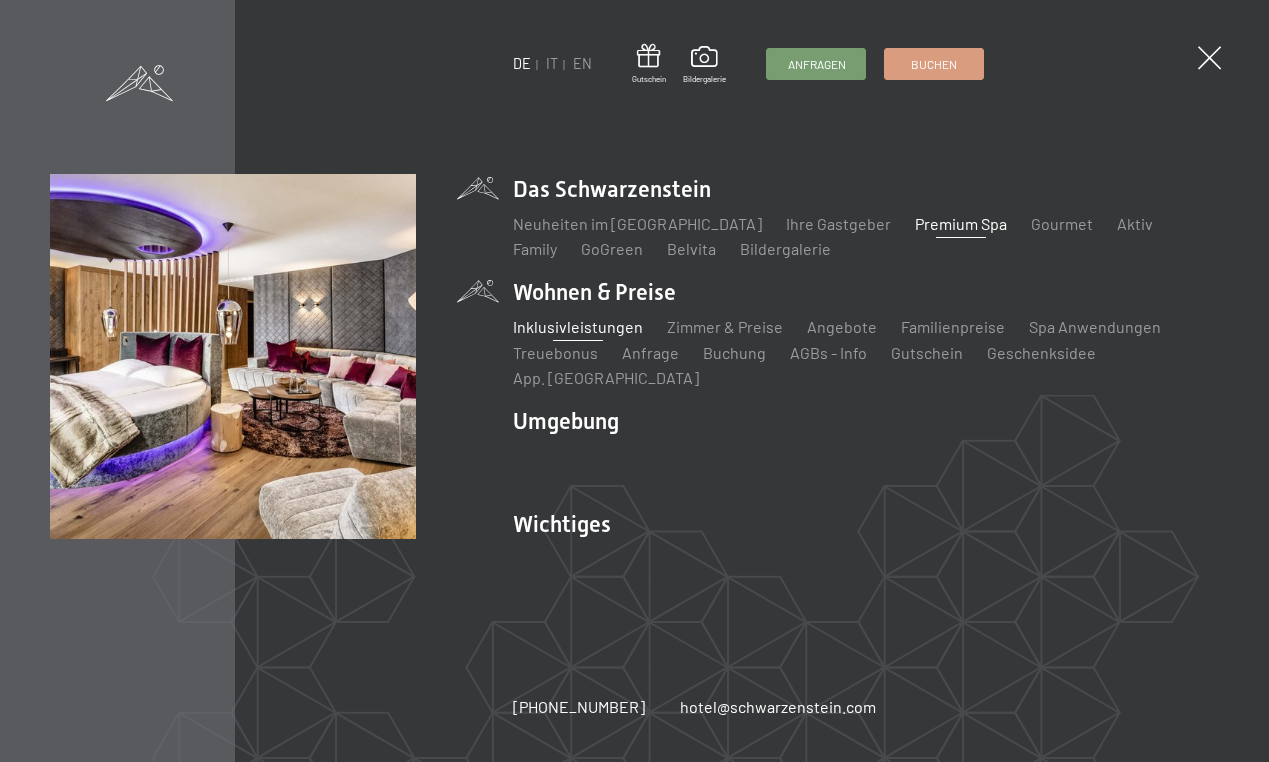 click on "Inklusivleistungen" at bounding box center (578, 326) 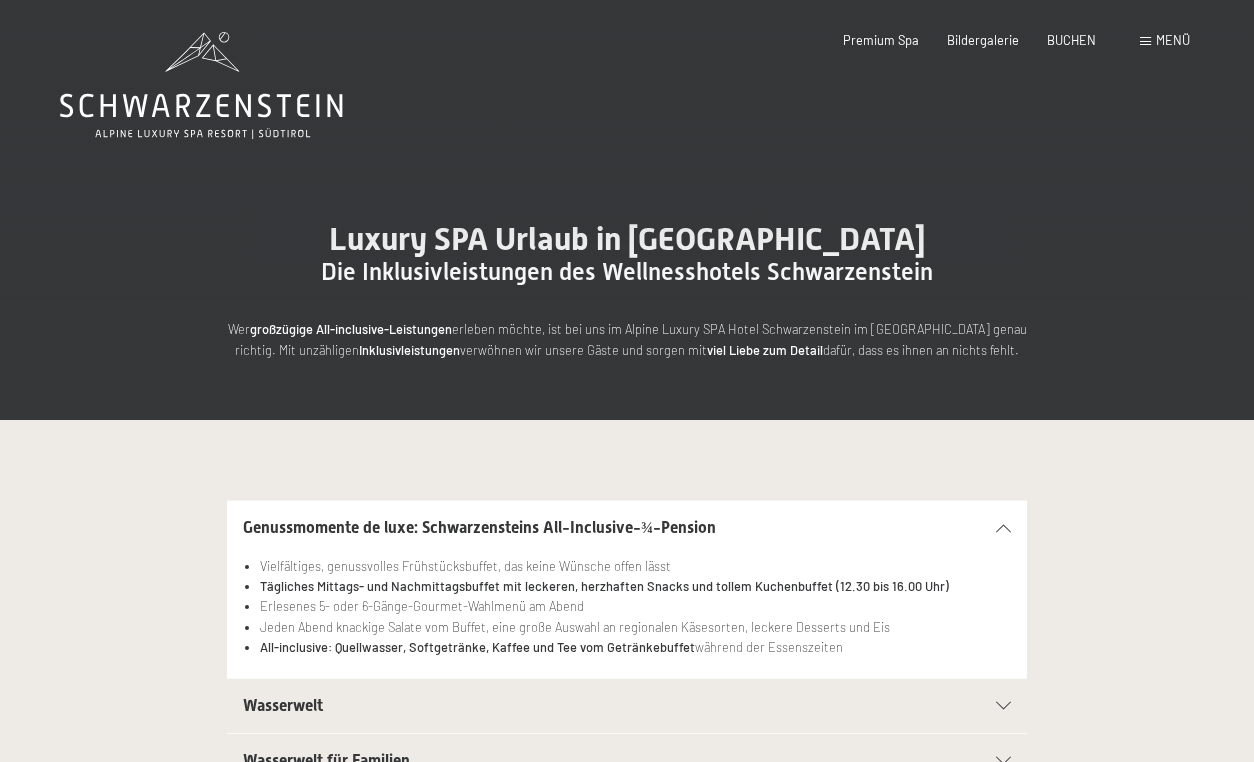 scroll, scrollTop: 0, scrollLeft: 0, axis: both 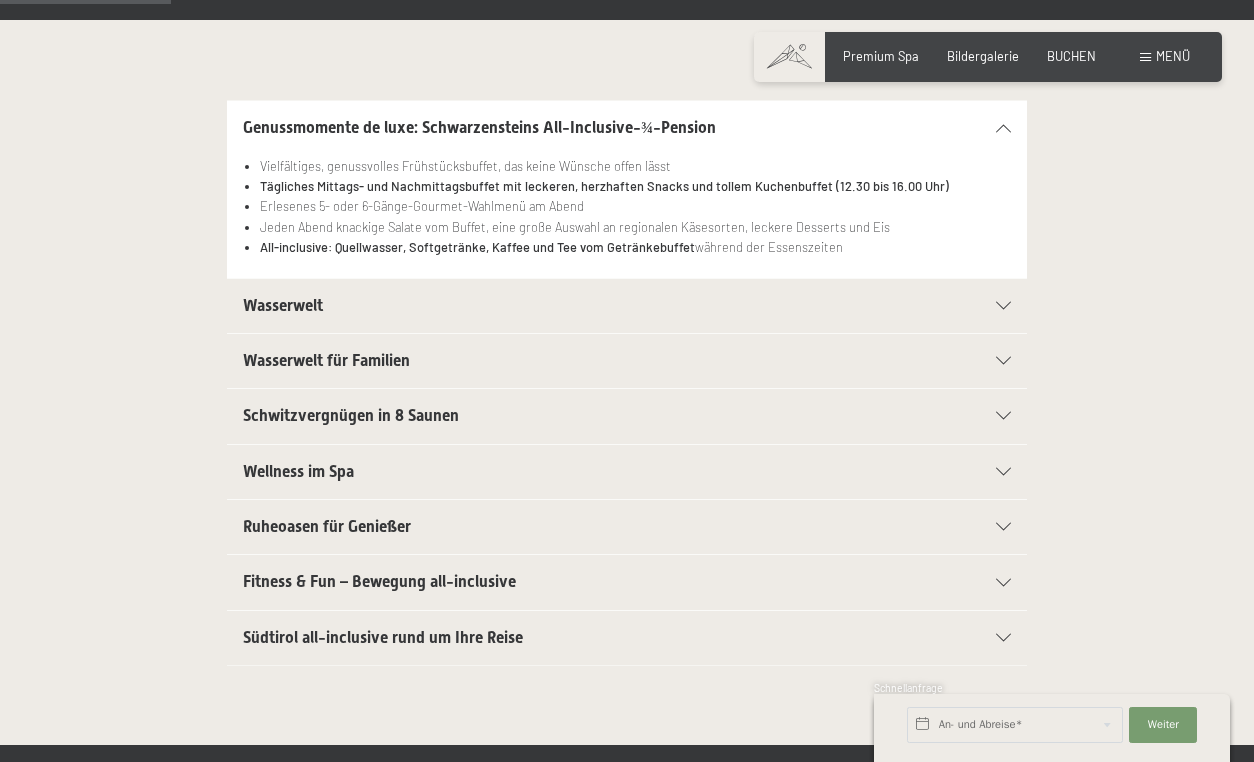 click on "Wasserwelt" at bounding box center [588, 306] 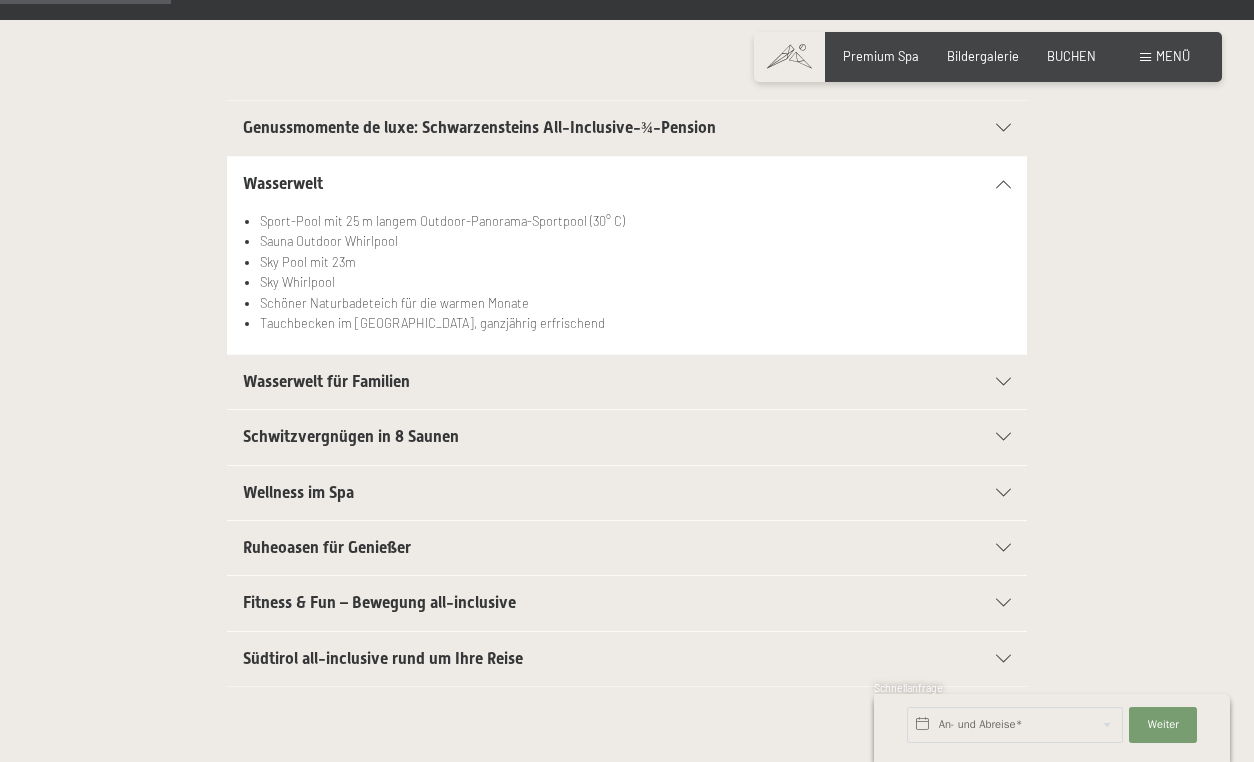 click on "Wasserwelt für Familien" at bounding box center [588, 382] 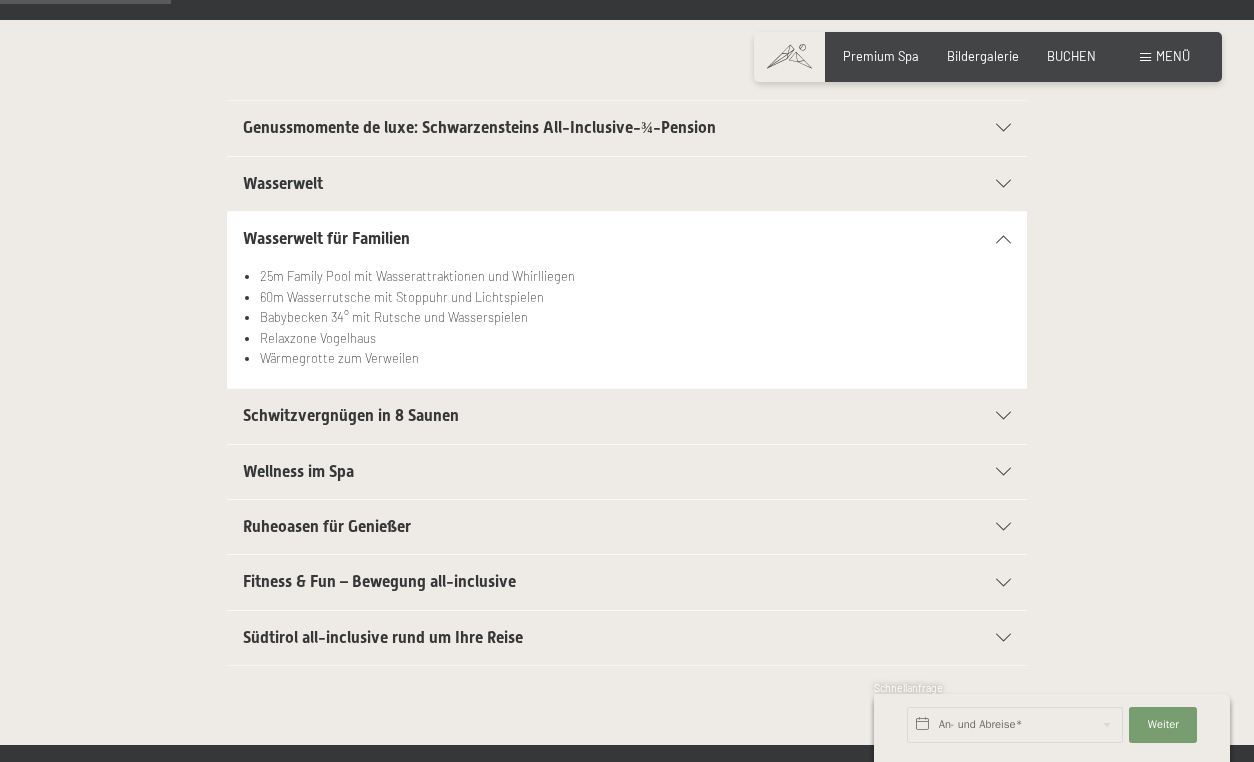 click on "Schwitzvergnügen in 8 Saunen" at bounding box center [588, 416] 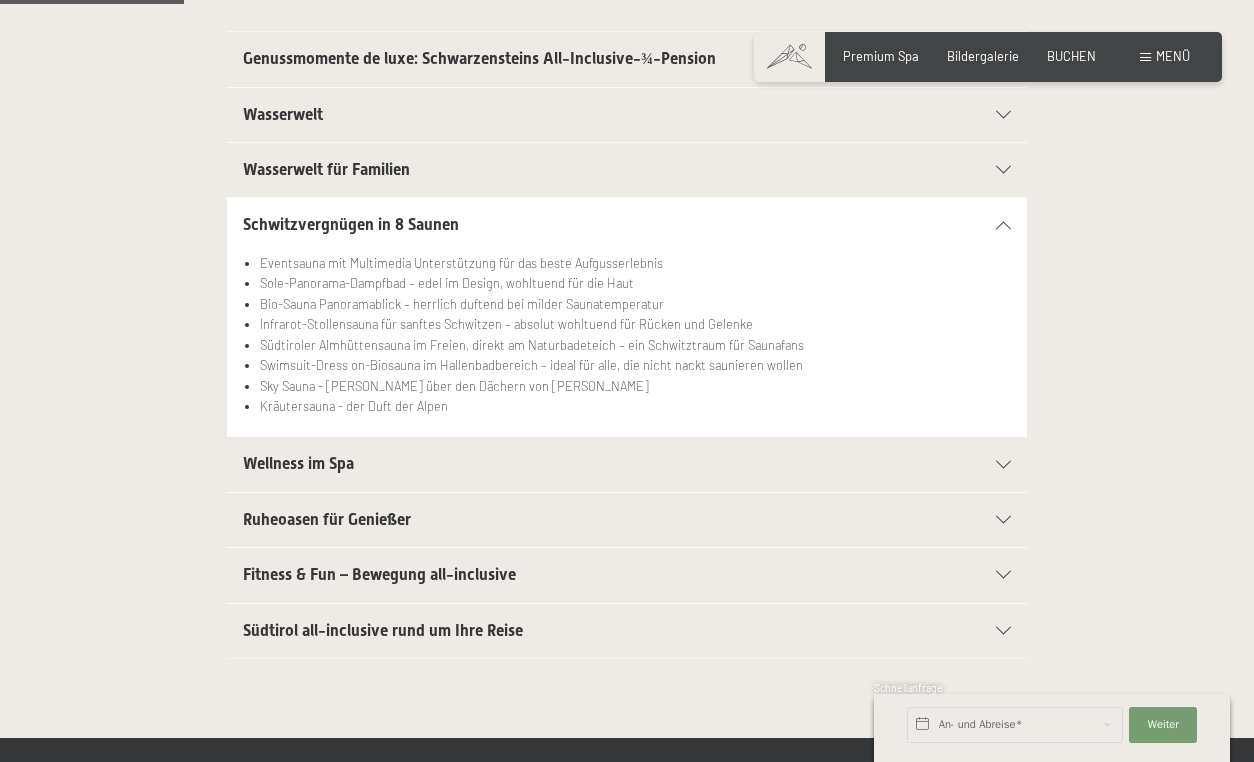 scroll, scrollTop: 500, scrollLeft: 0, axis: vertical 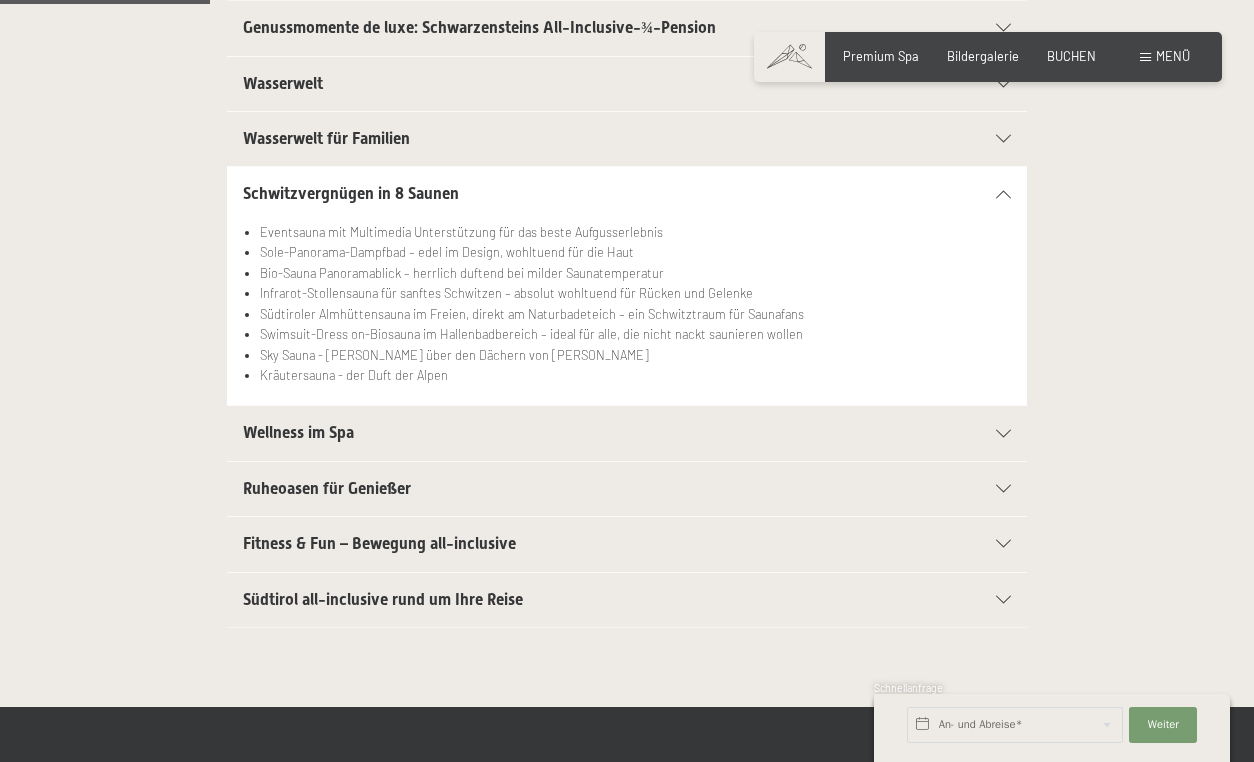 click on "Ruheoasen für Genießer" at bounding box center [588, 489] 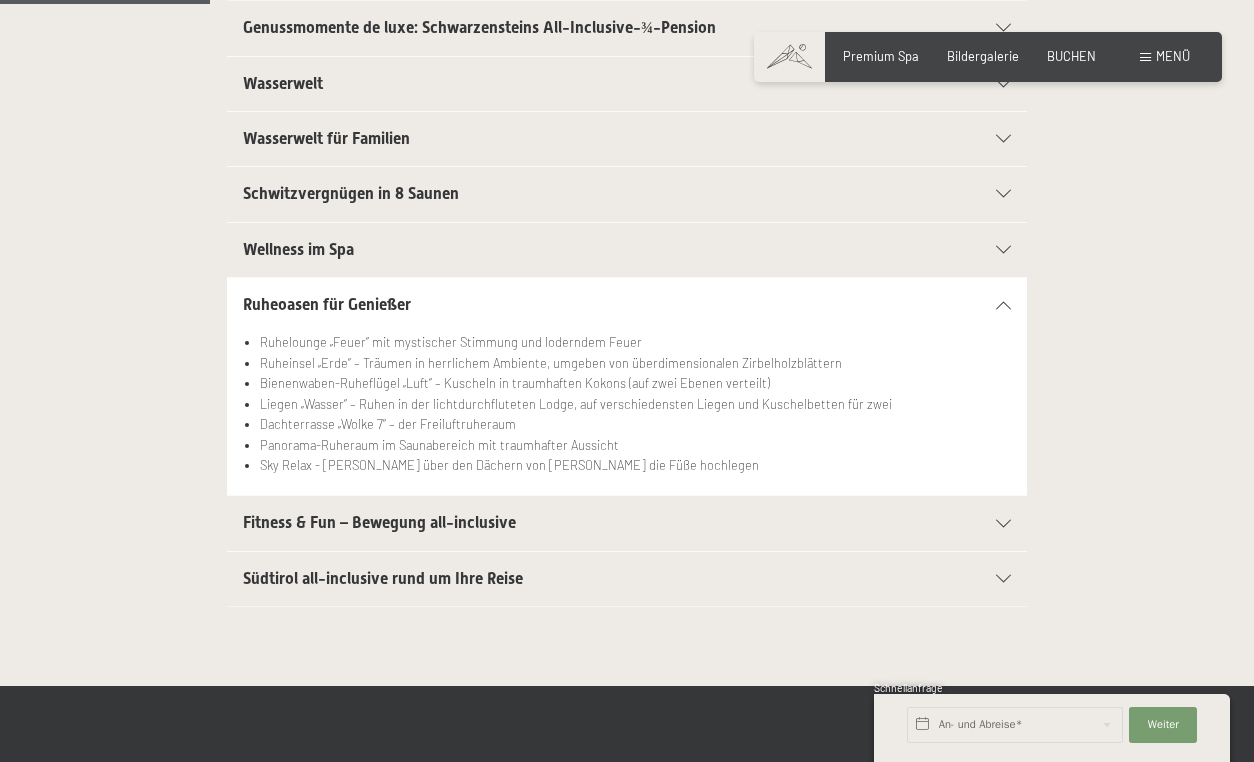 click on "Fitness & Fun – Bewegung all-inclusive" at bounding box center (379, 522) 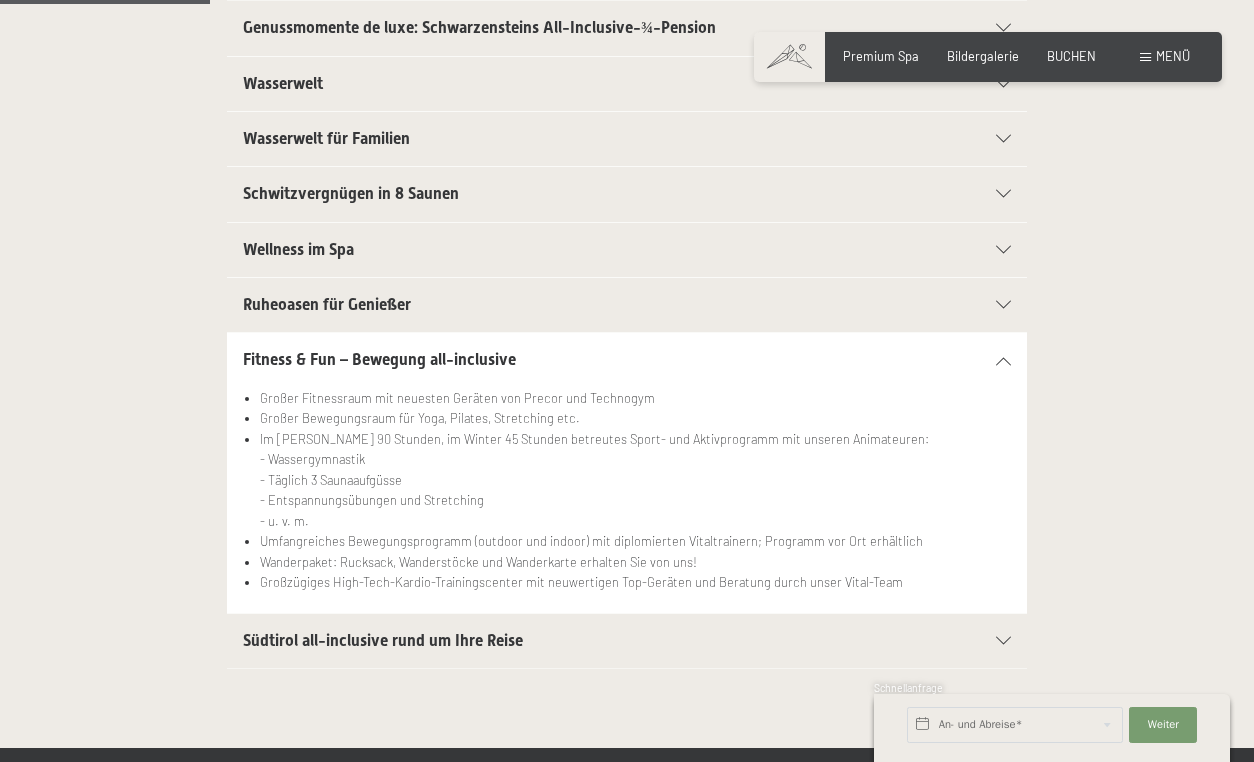 click on "Südtirol all-inclusive rund um Ihre Reise" at bounding box center (383, 640) 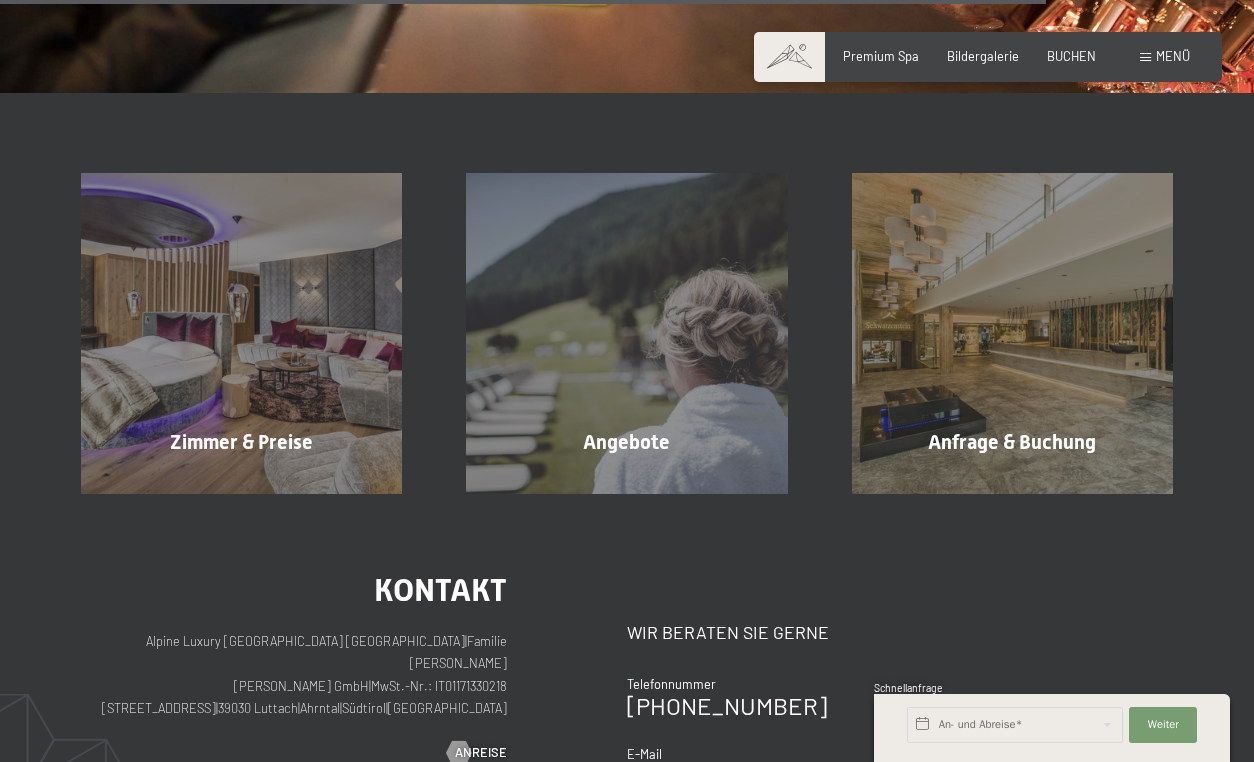 scroll, scrollTop: 2500, scrollLeft: 0, axis: vertical 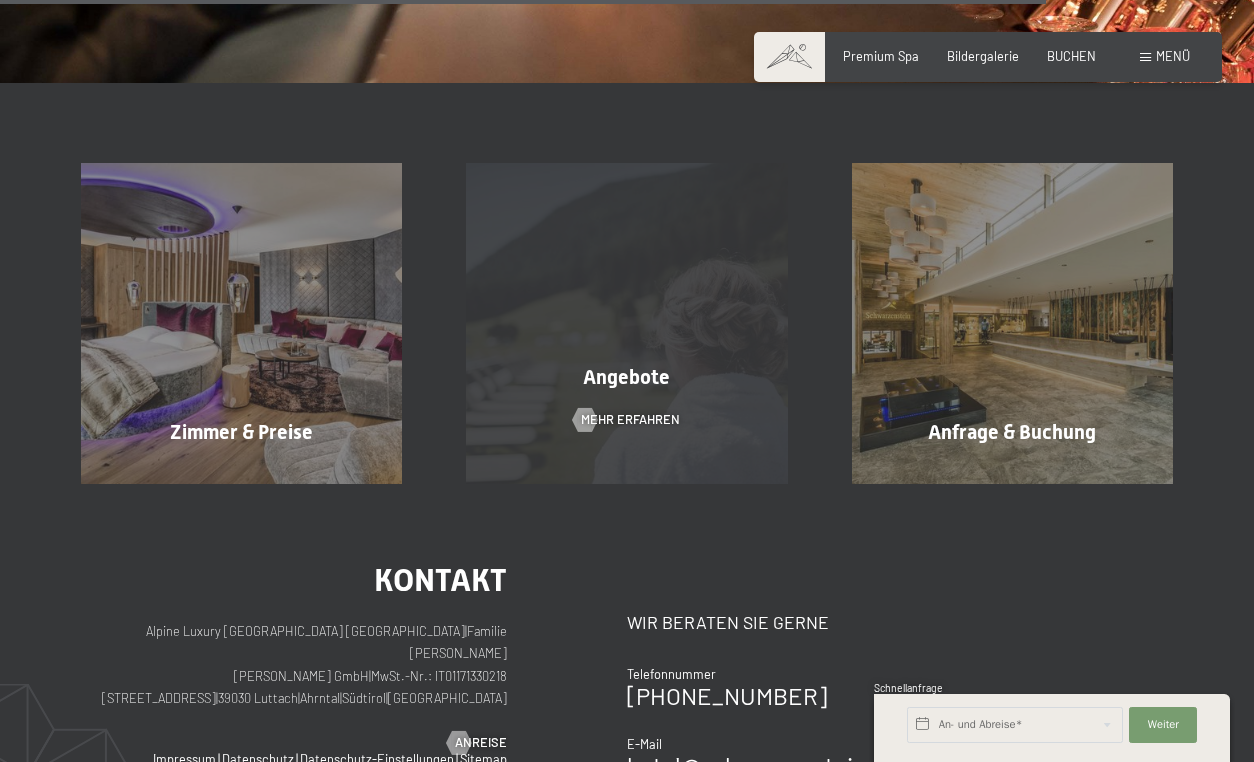 click on "Angebote           Mehr erfahren" at bounding box center (626, 323) 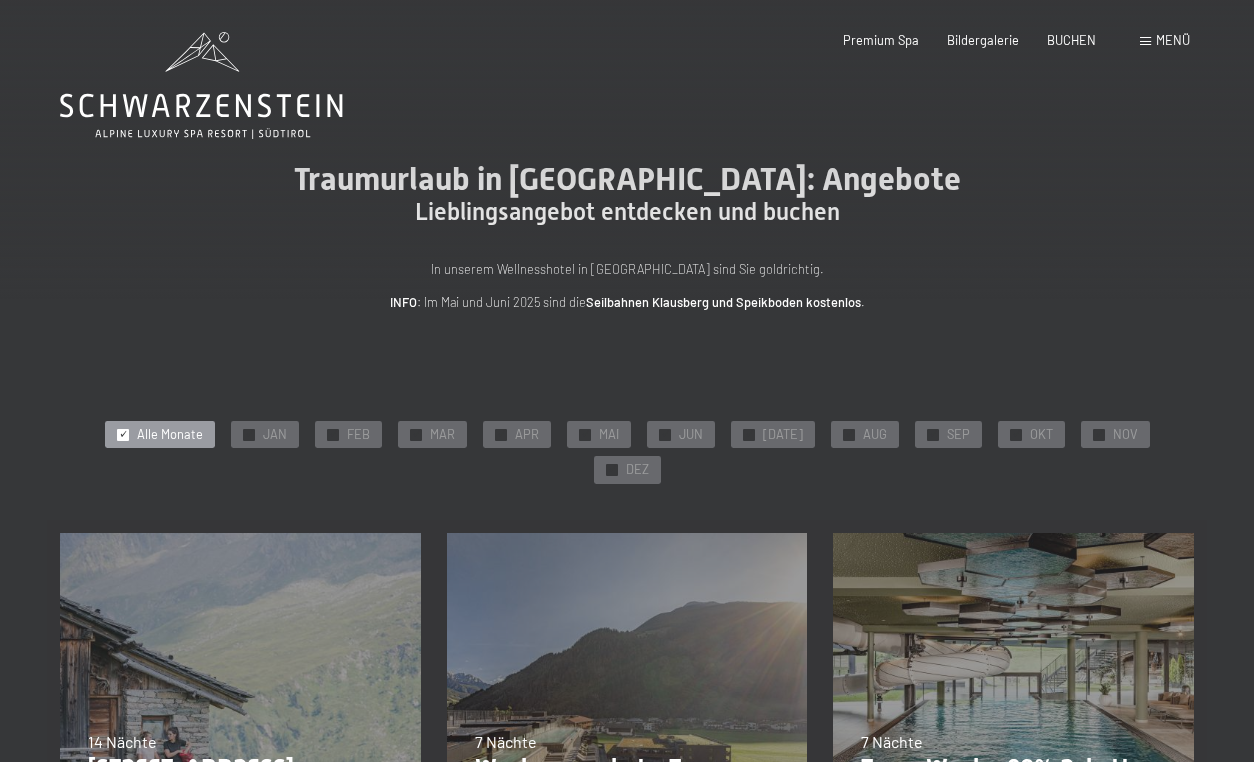 scroll, scrollTop: 0, scrollLeft: 0, axis: both 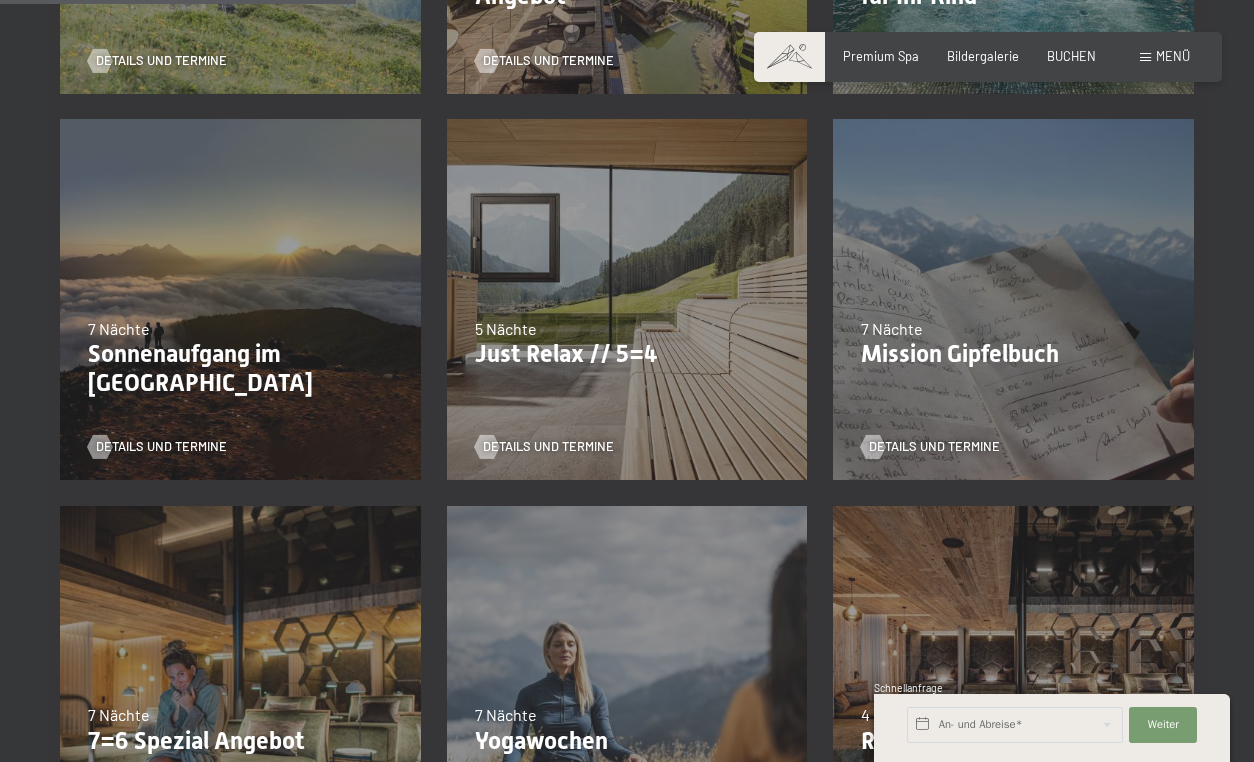 click on "Just Relax // 5=4" at bounding box center [627, 354] 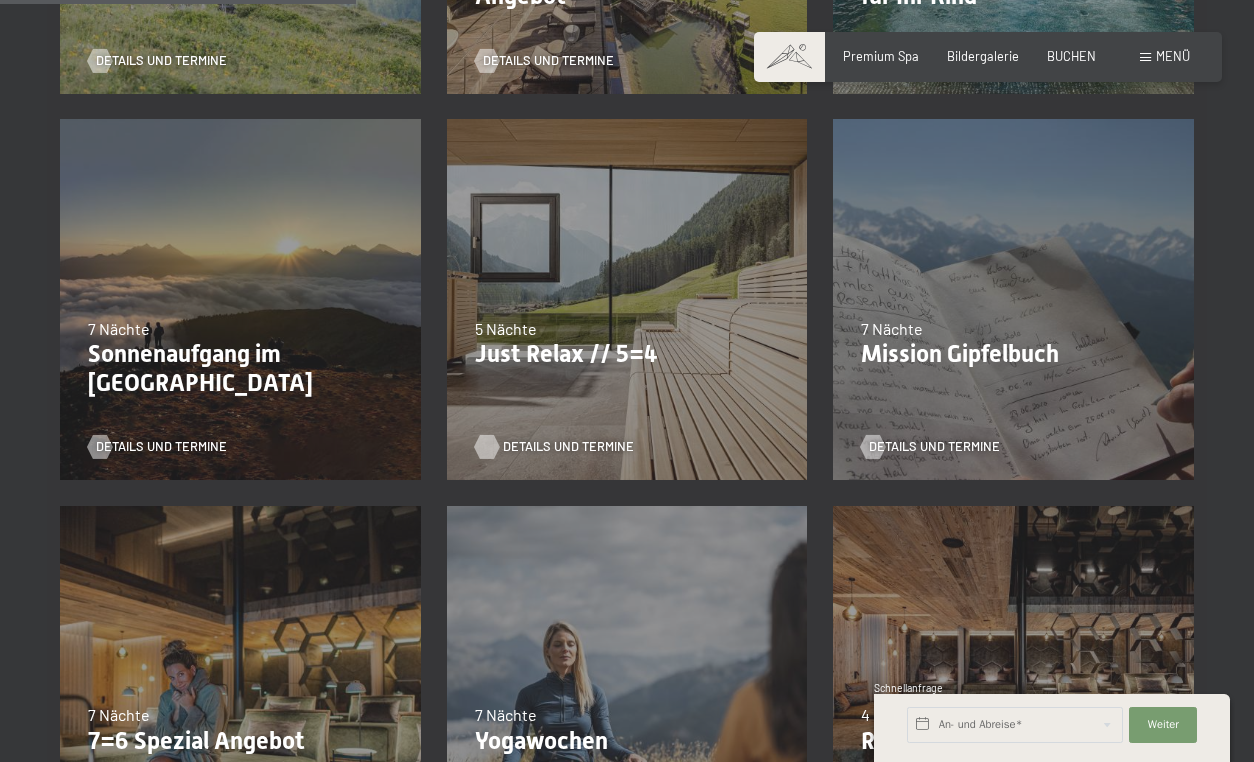 click on "Details und Termine" at bounding box center [568, 447] 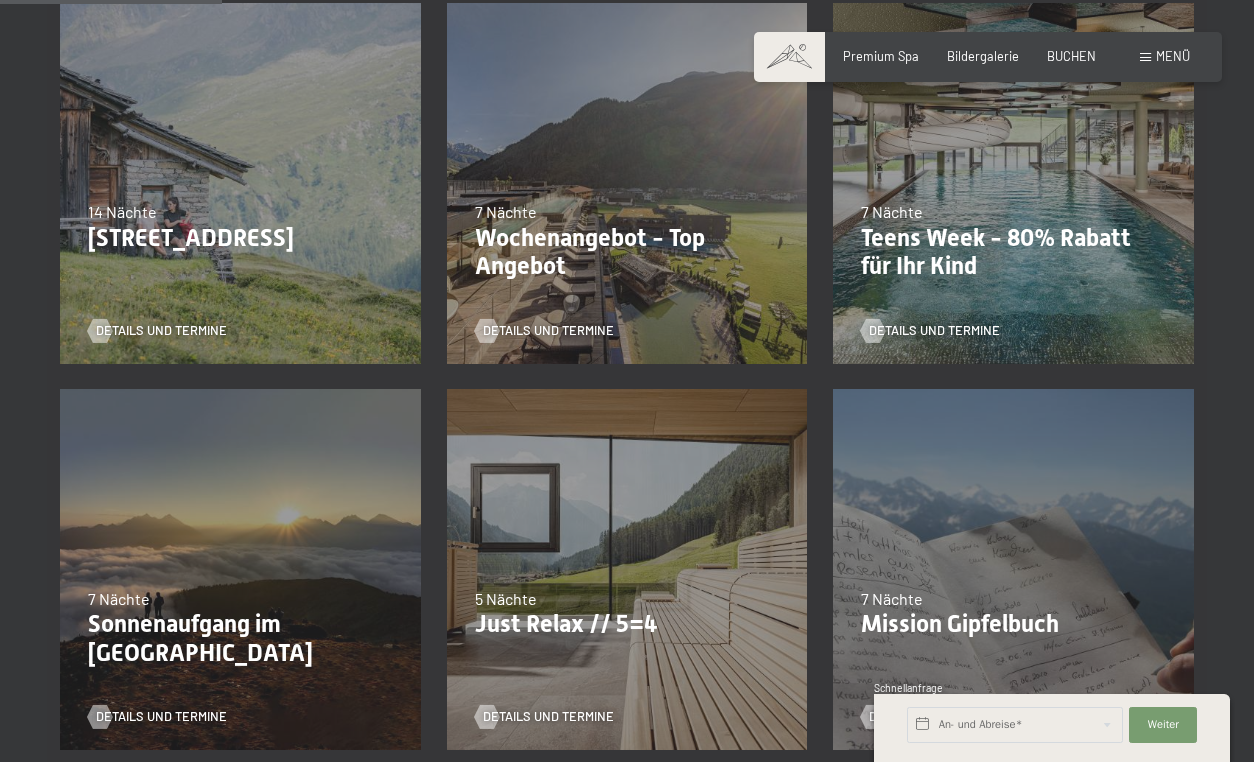 scroll, scrollTop: 500, scrollLeft: 0, axis: vertical 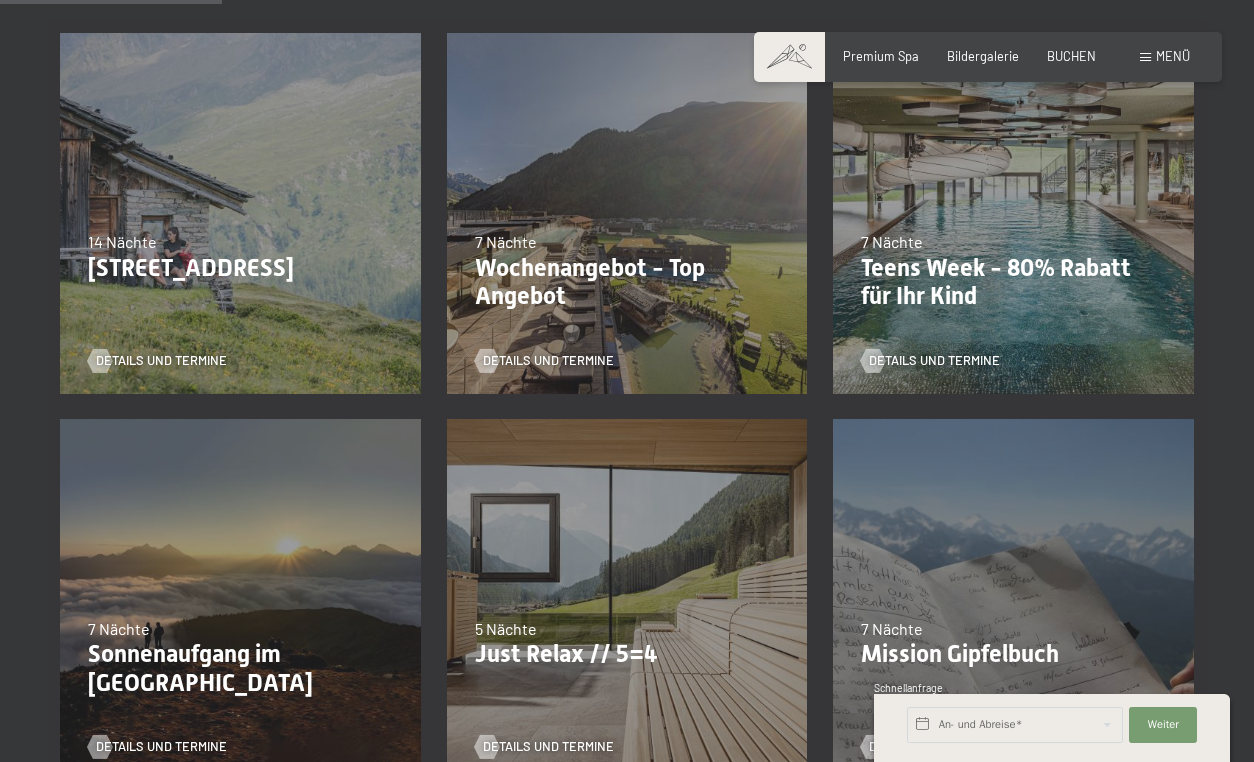 click on "Details und Termine" at bounding box center (621, 349) 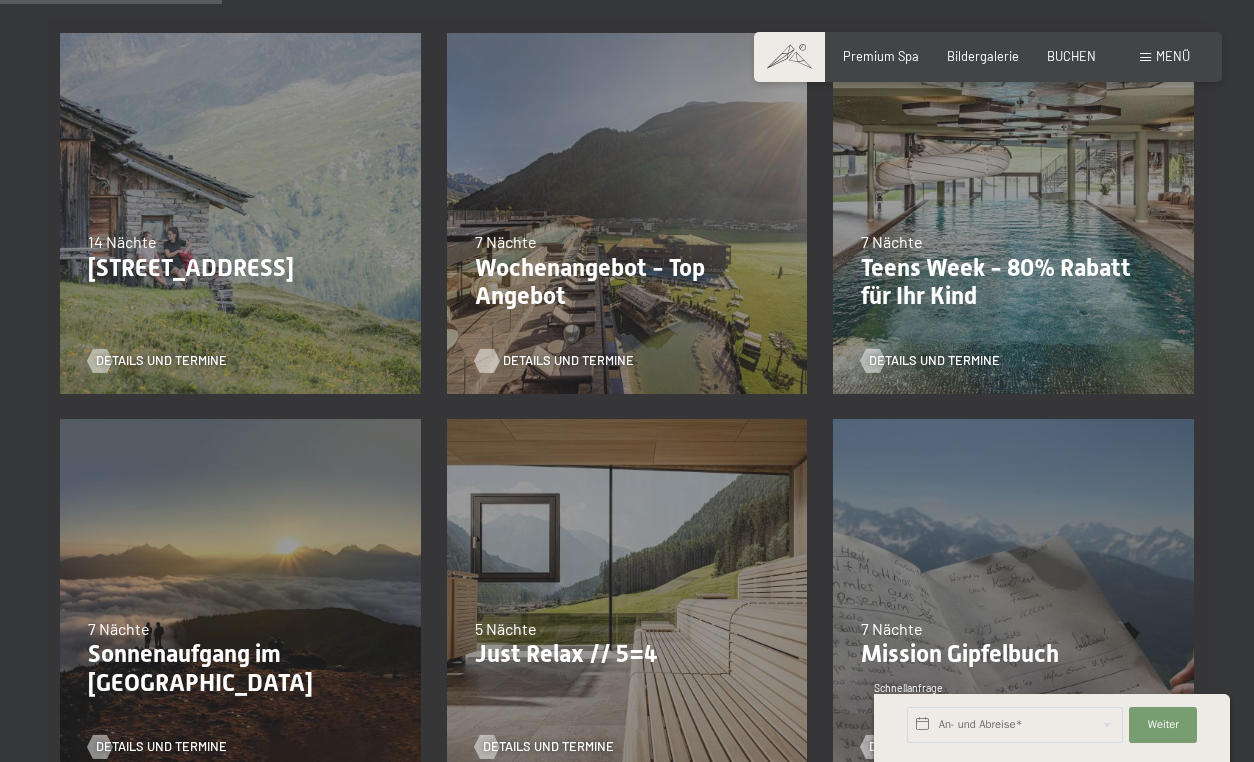 click on "Details und Termine" at bounding box center (568, 361) 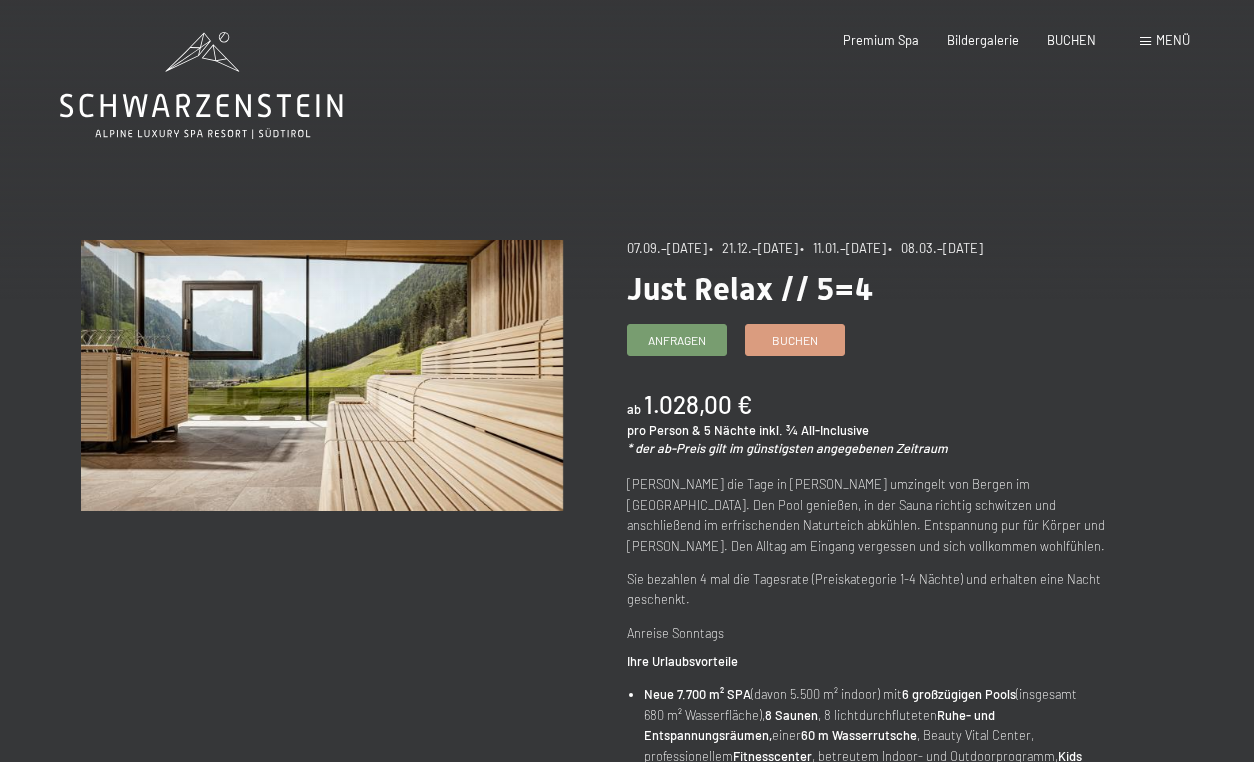 scroll, scrollTop: 0, scrollLeft: 0, axis: both 